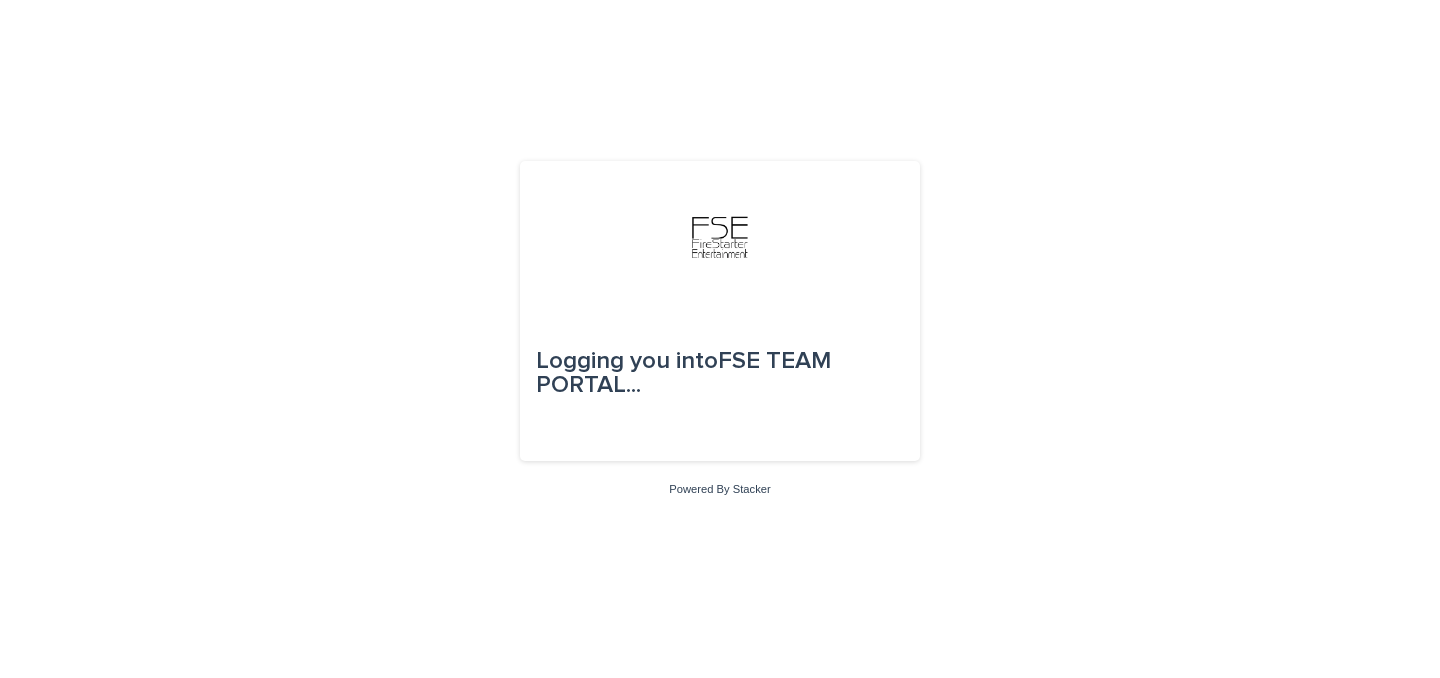 scroll, scrollTop: 0, scrollLeft: 0, axis: both 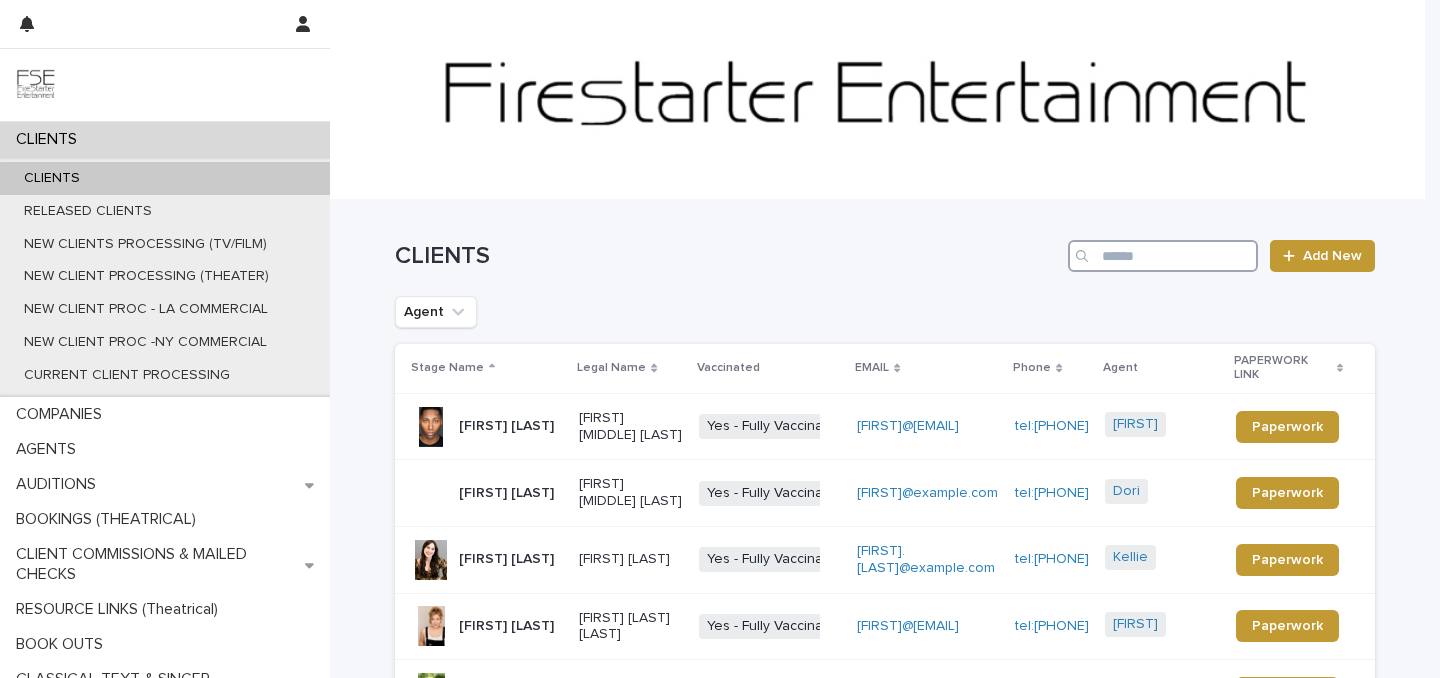 click at bounding box center [1163, 256] 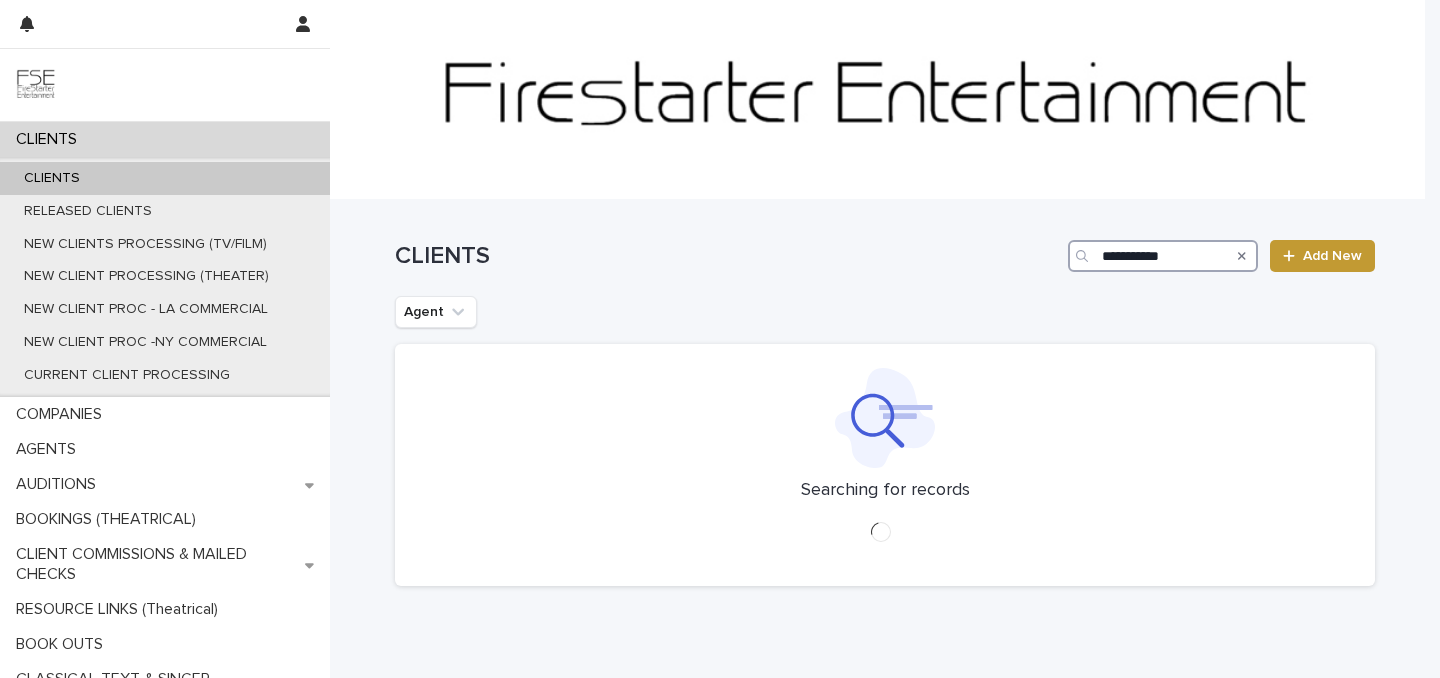 type on "**********" 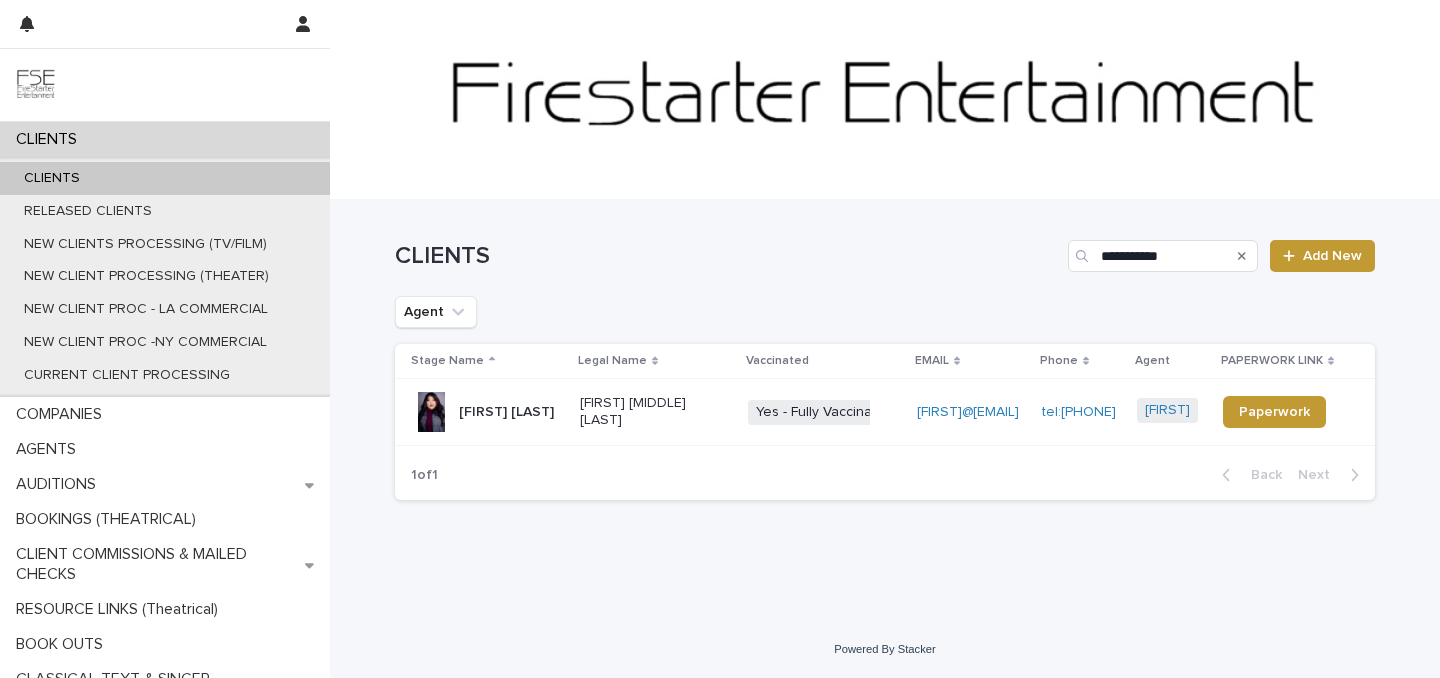 click on "[FIRST] [LAST]" at bounding box center [506, 412] 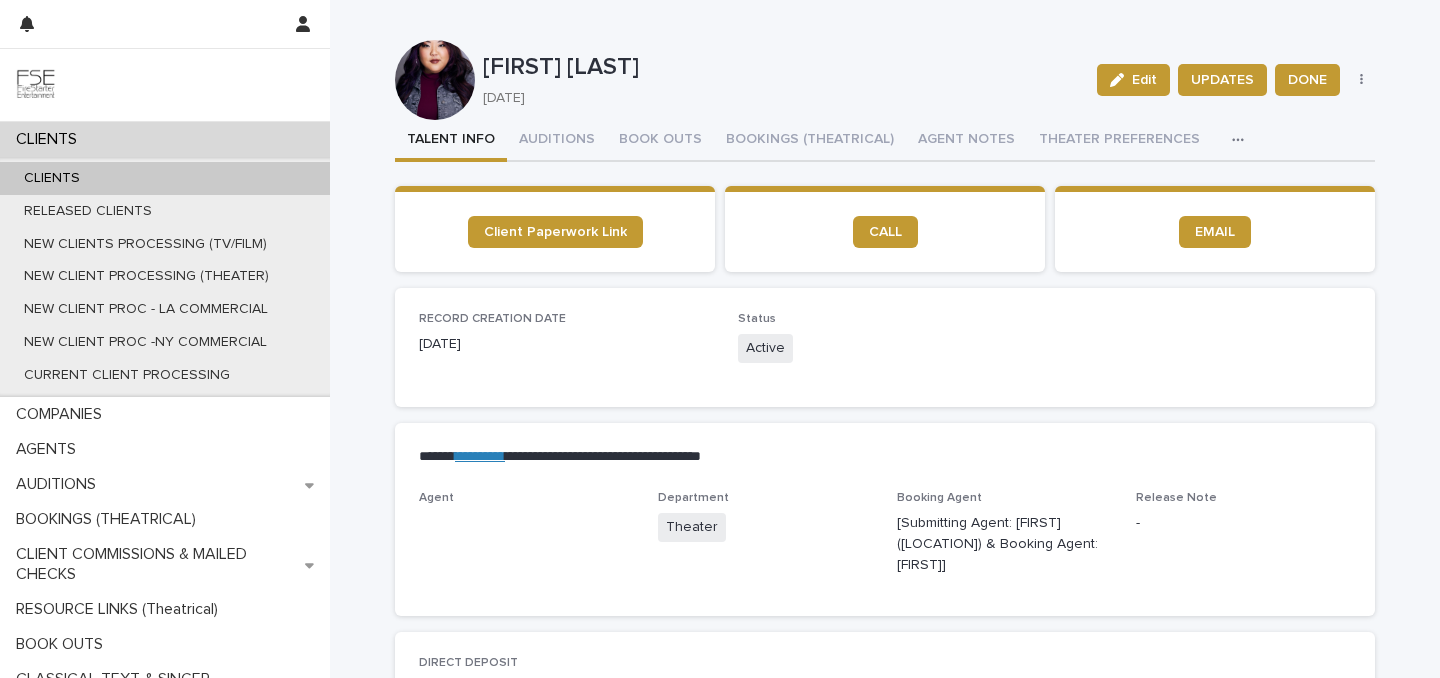 click at bounding box center [1242, 140] 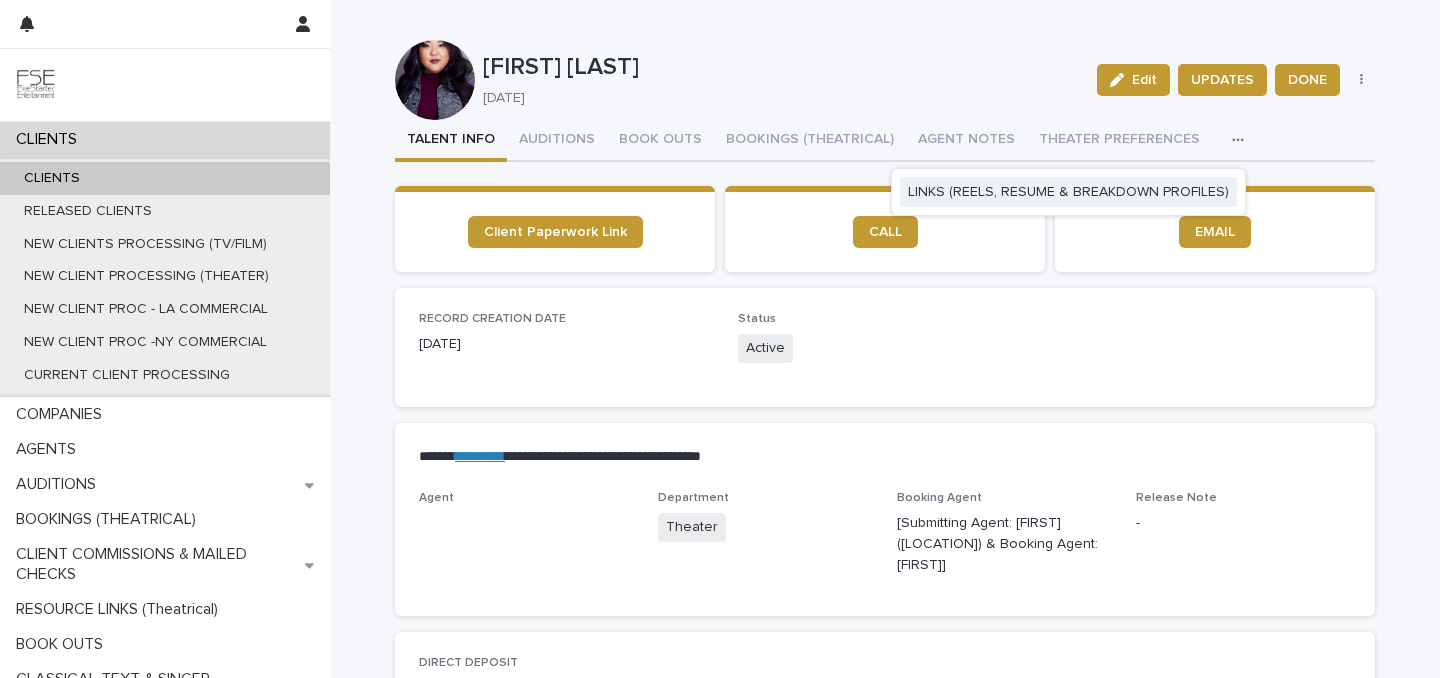 click on "LINKS (REELS, RESUME & BREAKDOWN PROFILES)" at bounding box center (1068, 192) 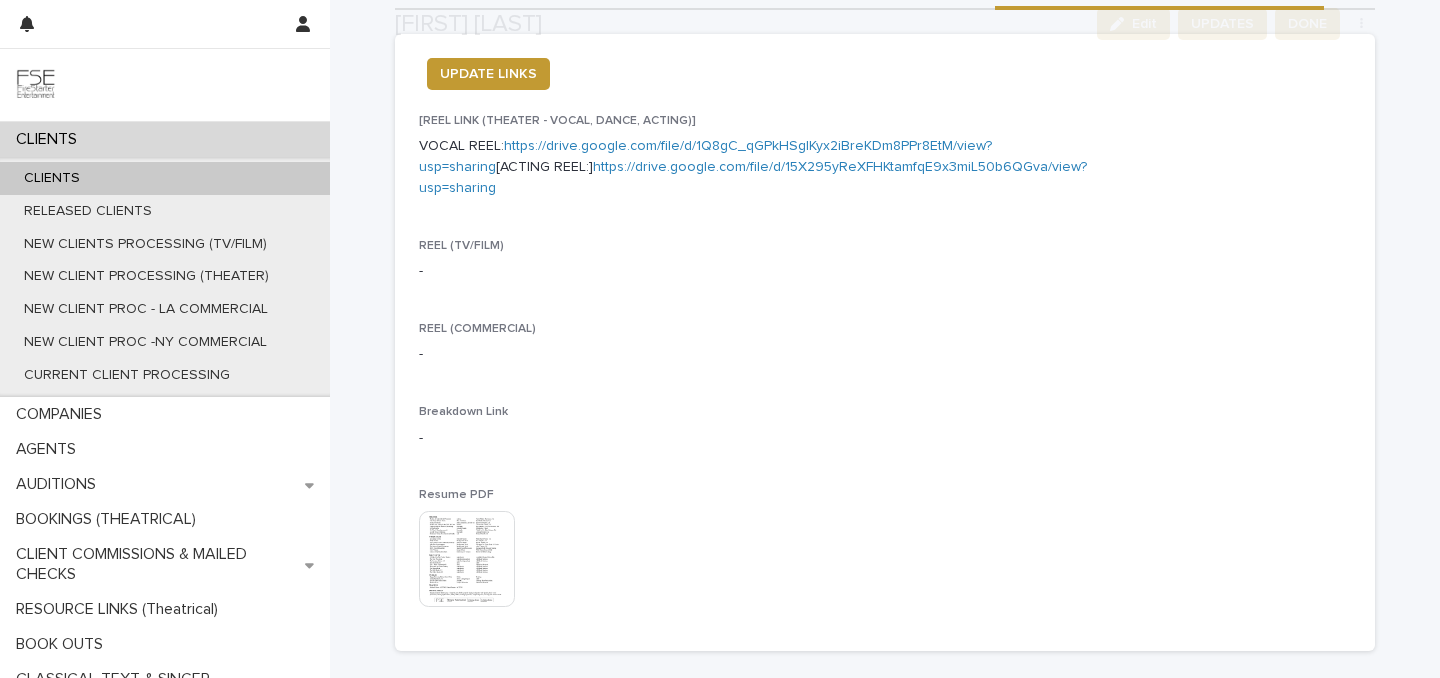 scroll, scrollTop: 312, scrollLeft: 0, axis: vertical 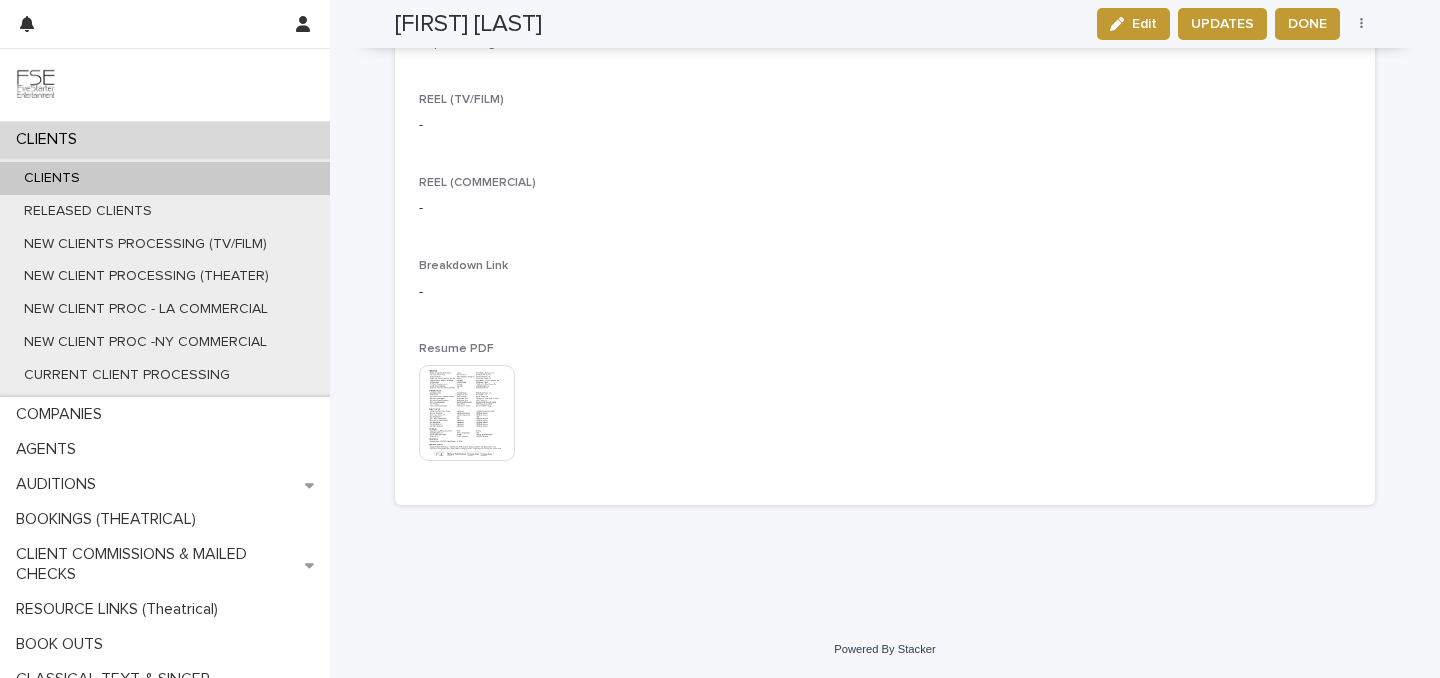 click at bounding box center (467, 413) 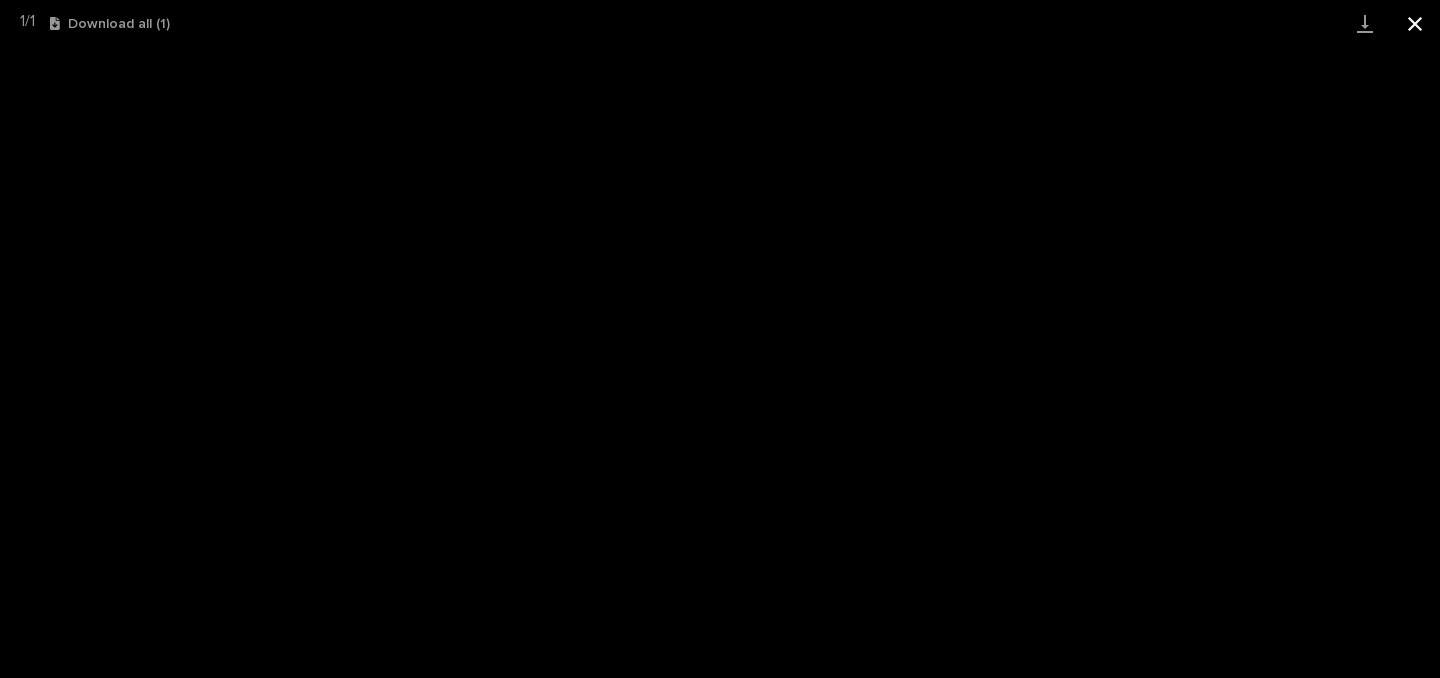 click at bounding box center (1415, 23) 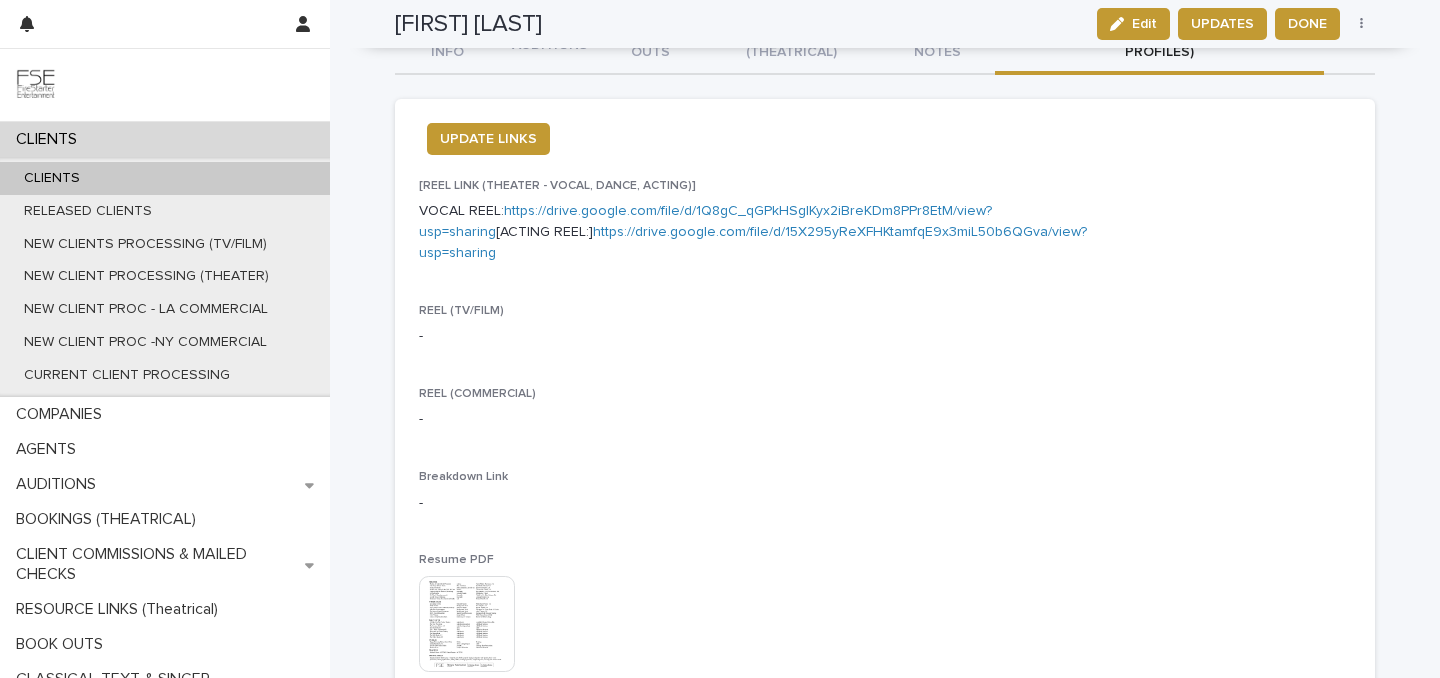 scroll, scrollTop: 0, scrollLeft: 0, axis: both 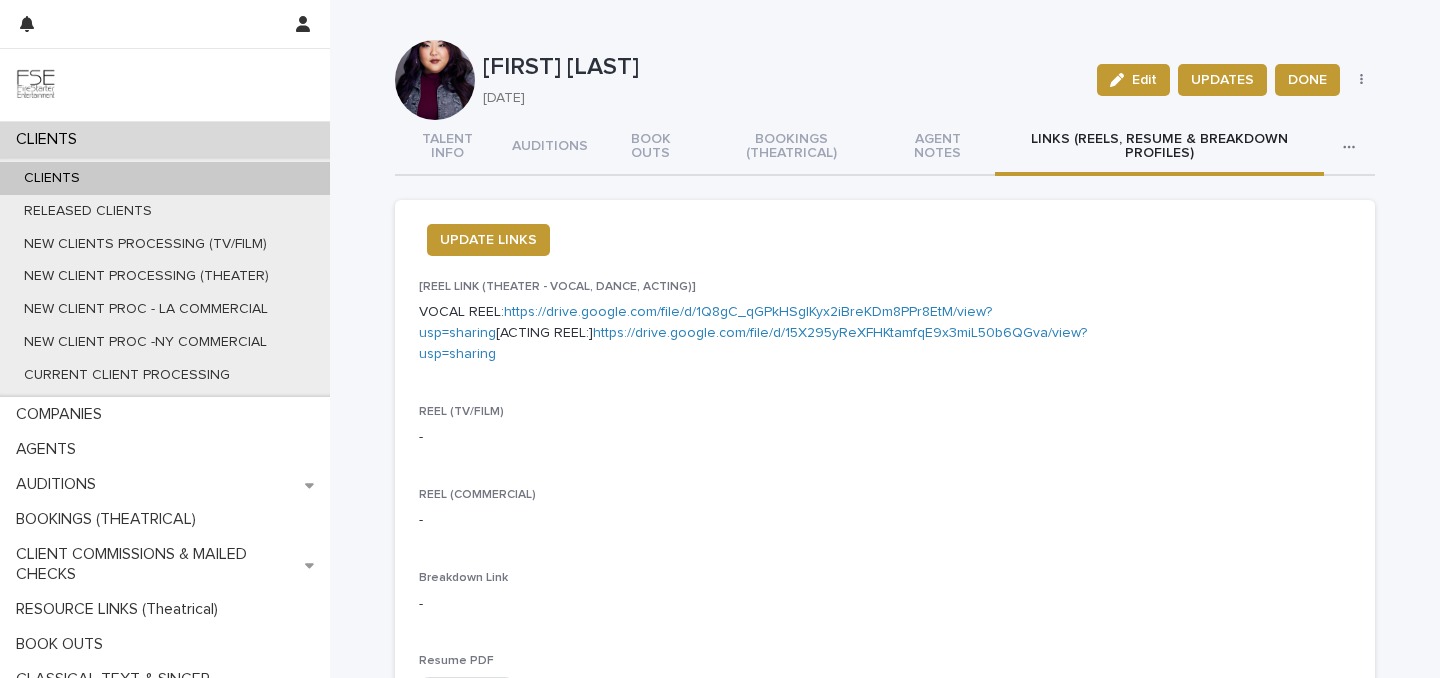 click on "CLIENTS" at bounding box center [165, 139] 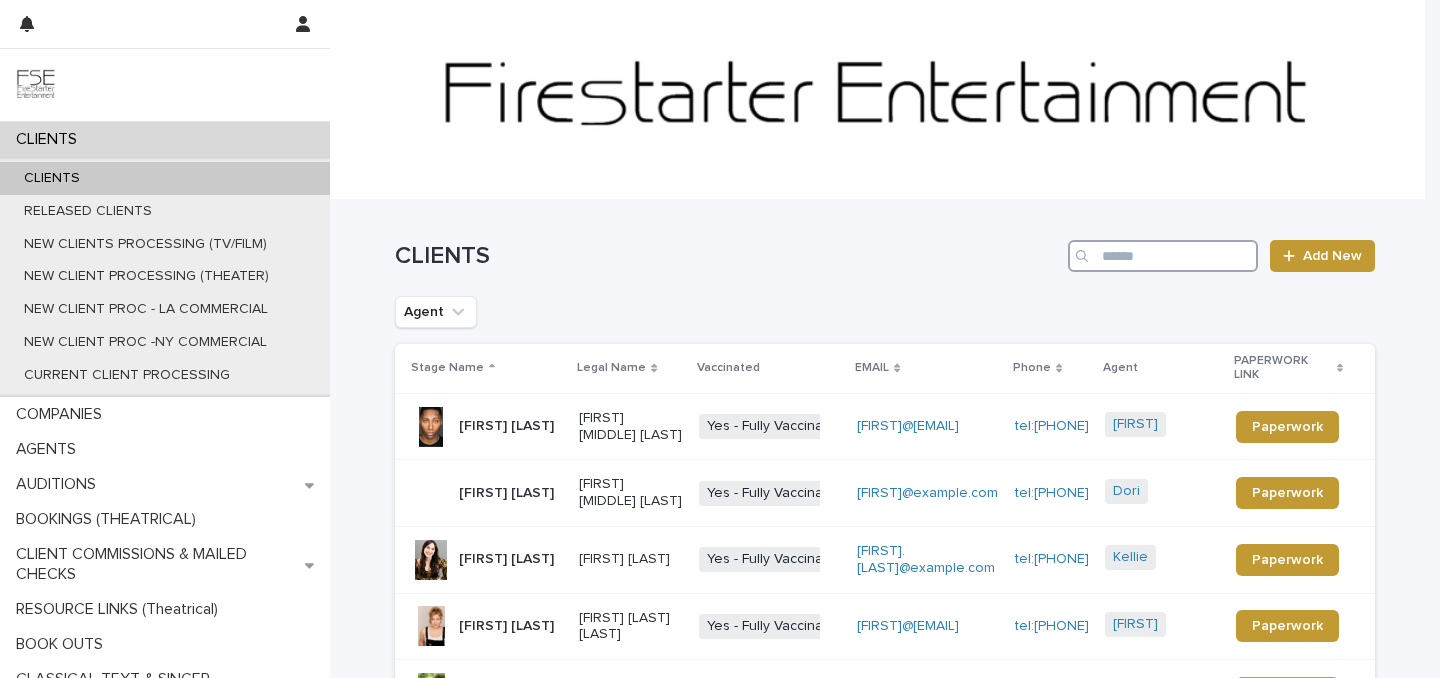 click at bounding box center (1163, 256) 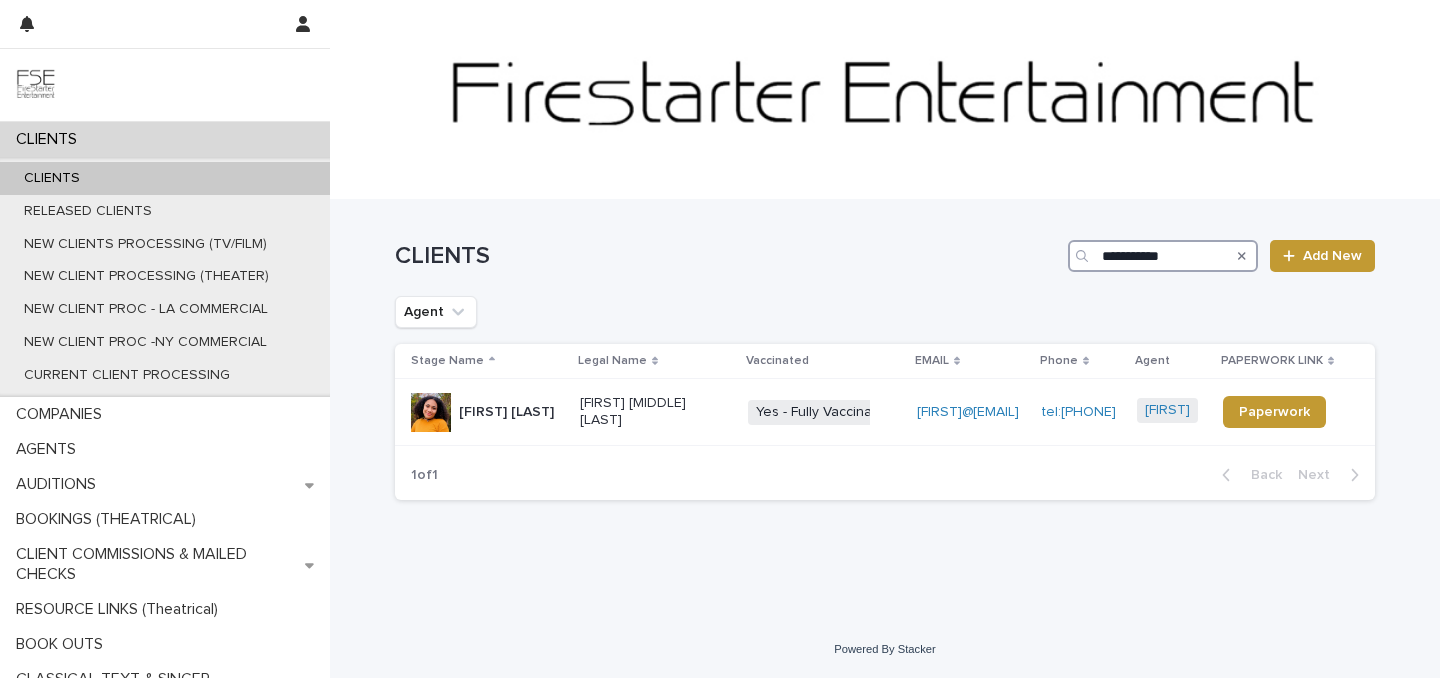 type on "**********" 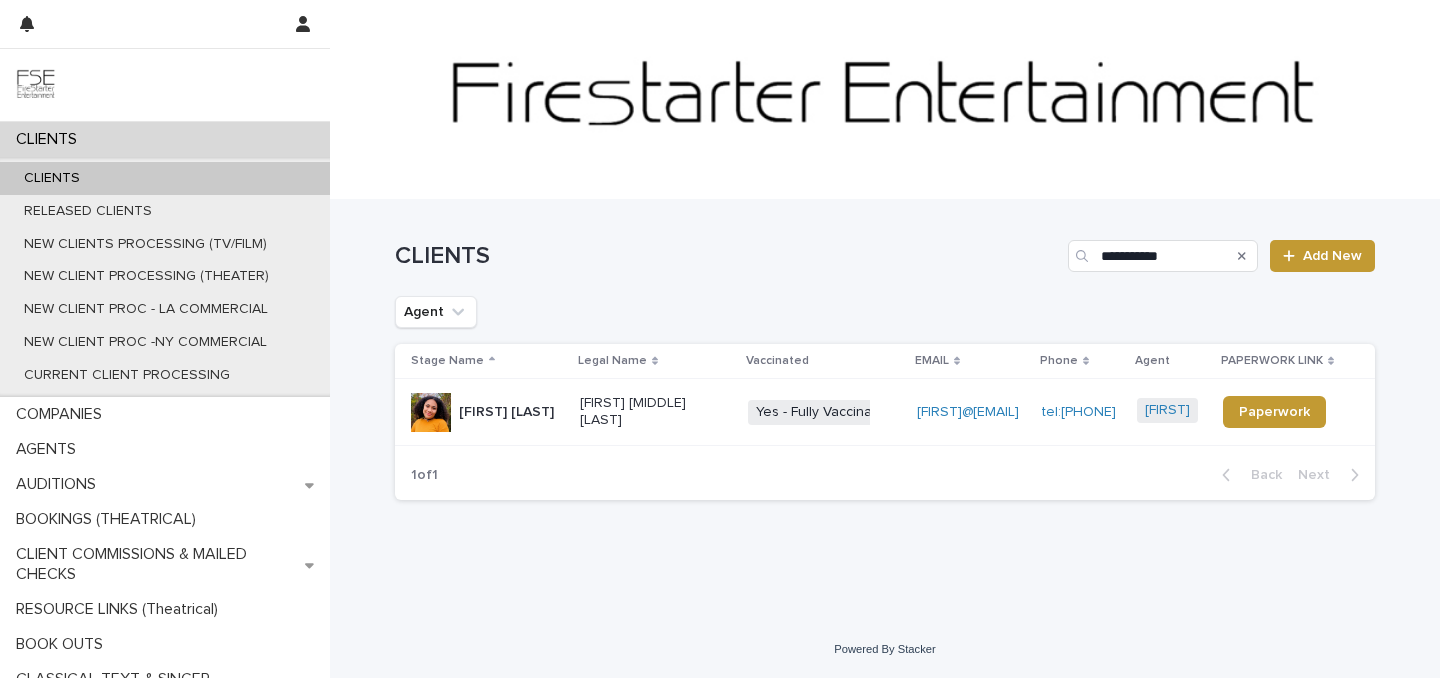 click on "[FIRST] [LAST]" at bounding box center (506, 412) 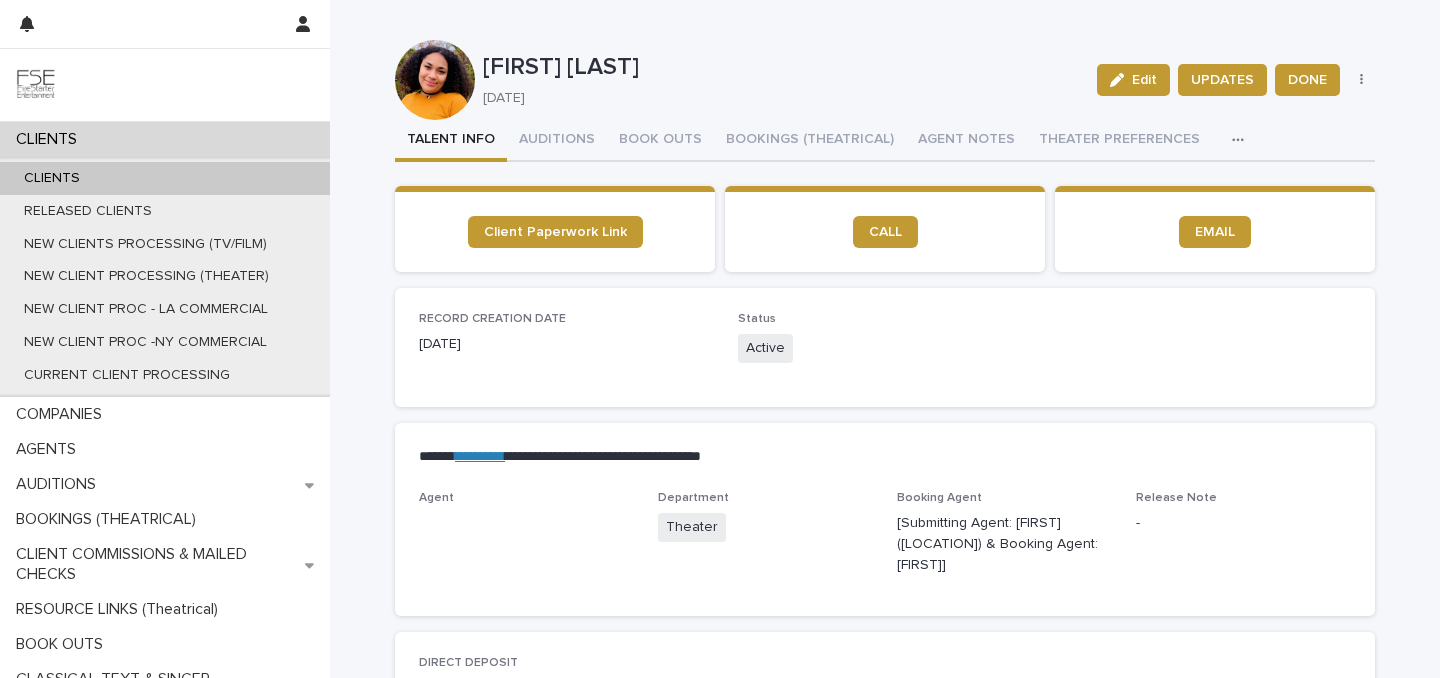 click on "TALENT INFO AUDITIONS BOOK OUTS BOOKINGS (THEATRICAL) AGENT NOTES THEATER PREFERENCES LINKS (REELS, RESUME & BREAKDOWN PROFILES)" at bounding box center (885, 141) 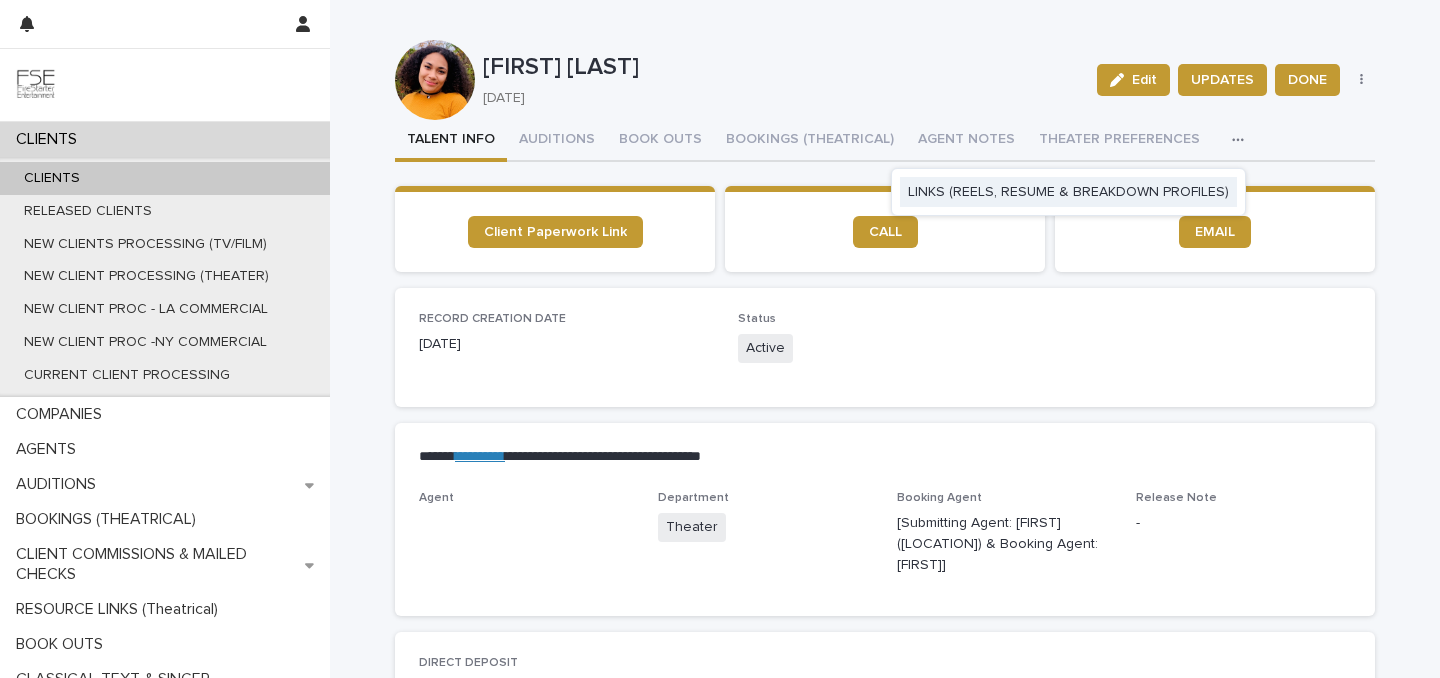 click on "LINKS (REELS, RESUME & BREAKDOWN PROFILES)" at bounding box center [1068, 192] 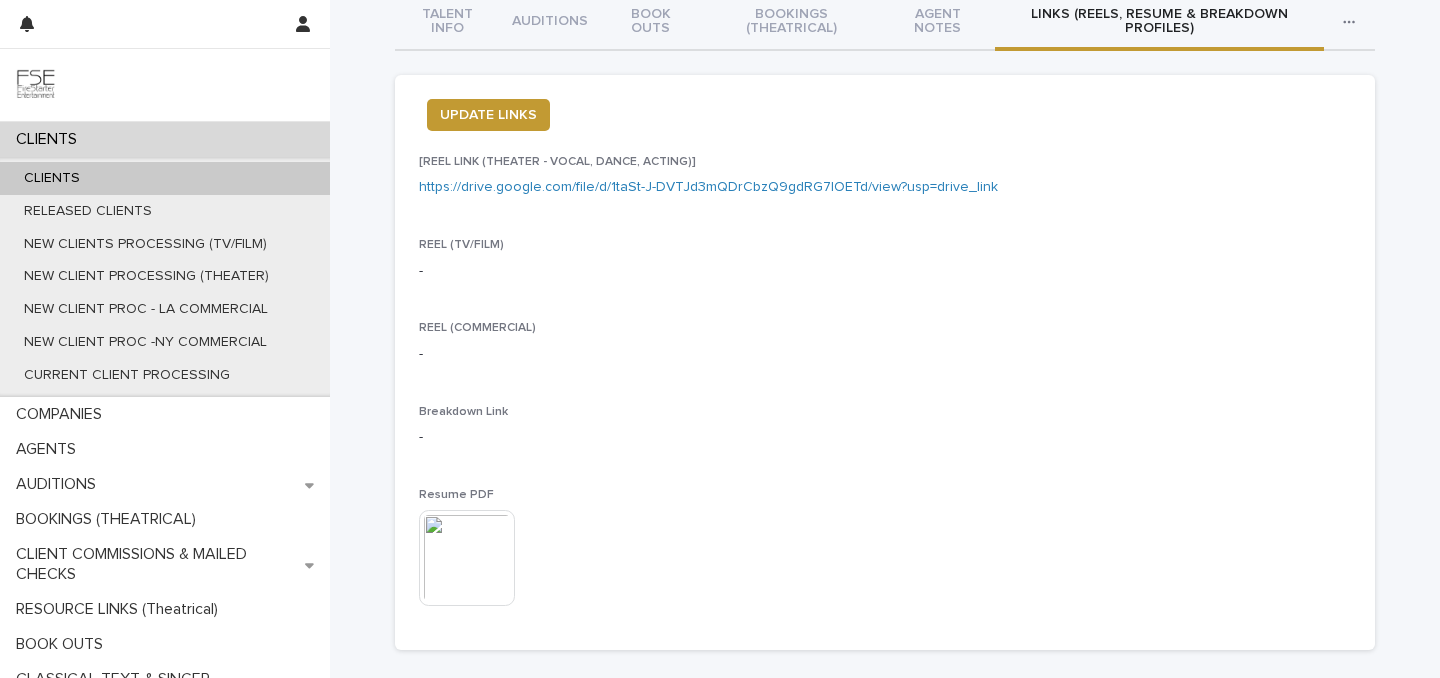 scroll, scrollTop: 270, scrollLeft: 0, axis: vertical 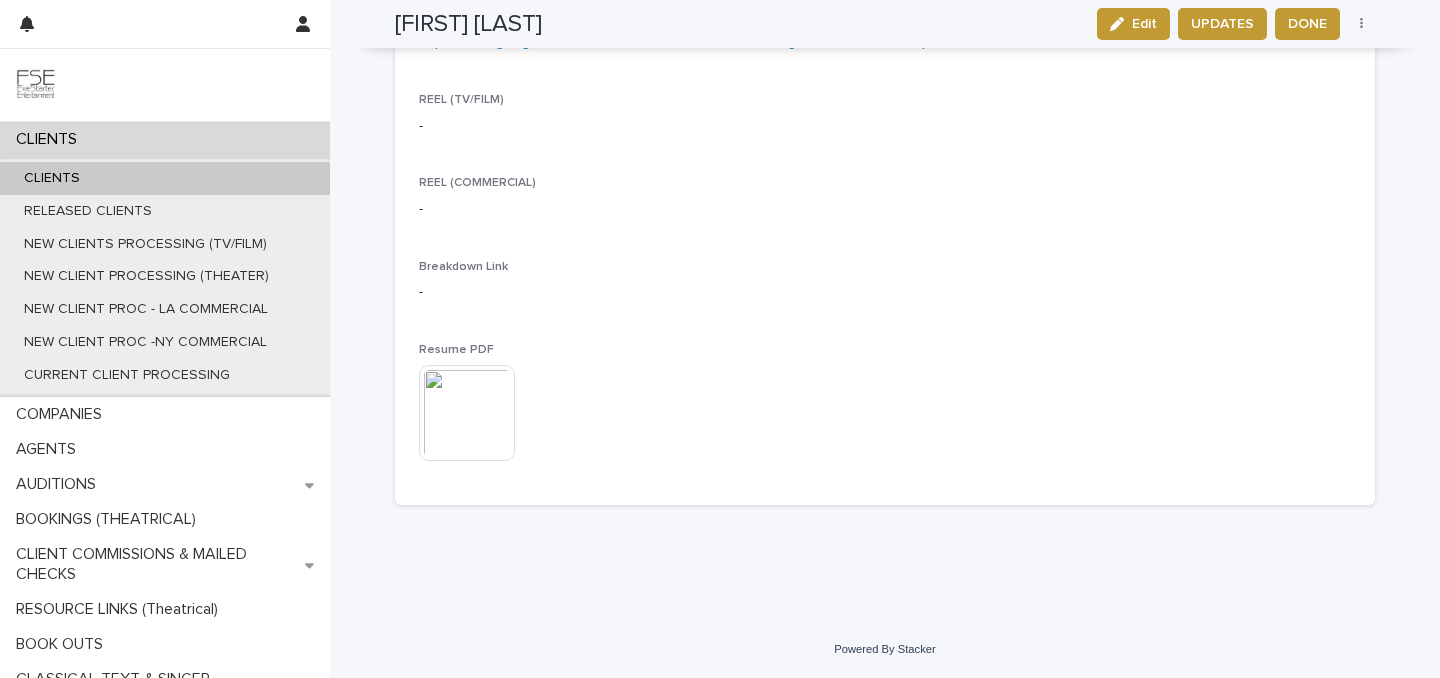 click at bounding box center [467, 413] 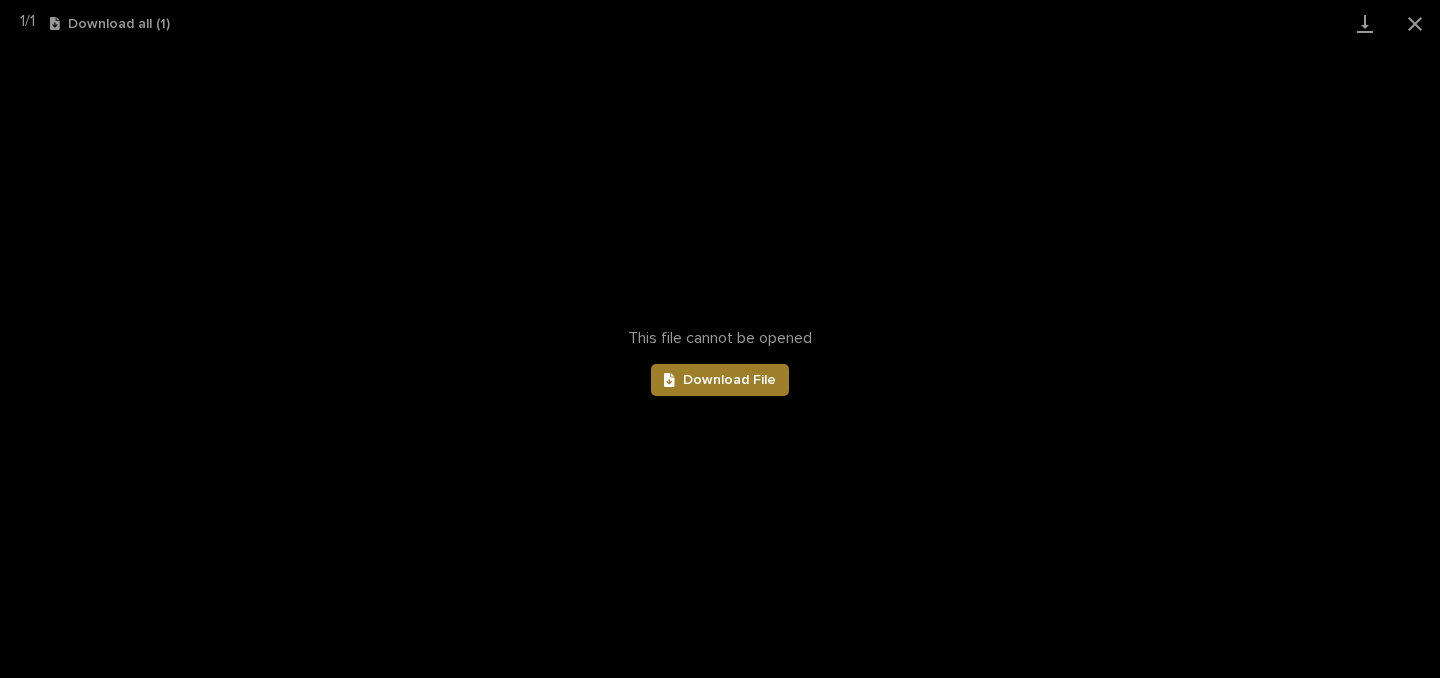 click on "Download File" at bounding box center [729, 380] 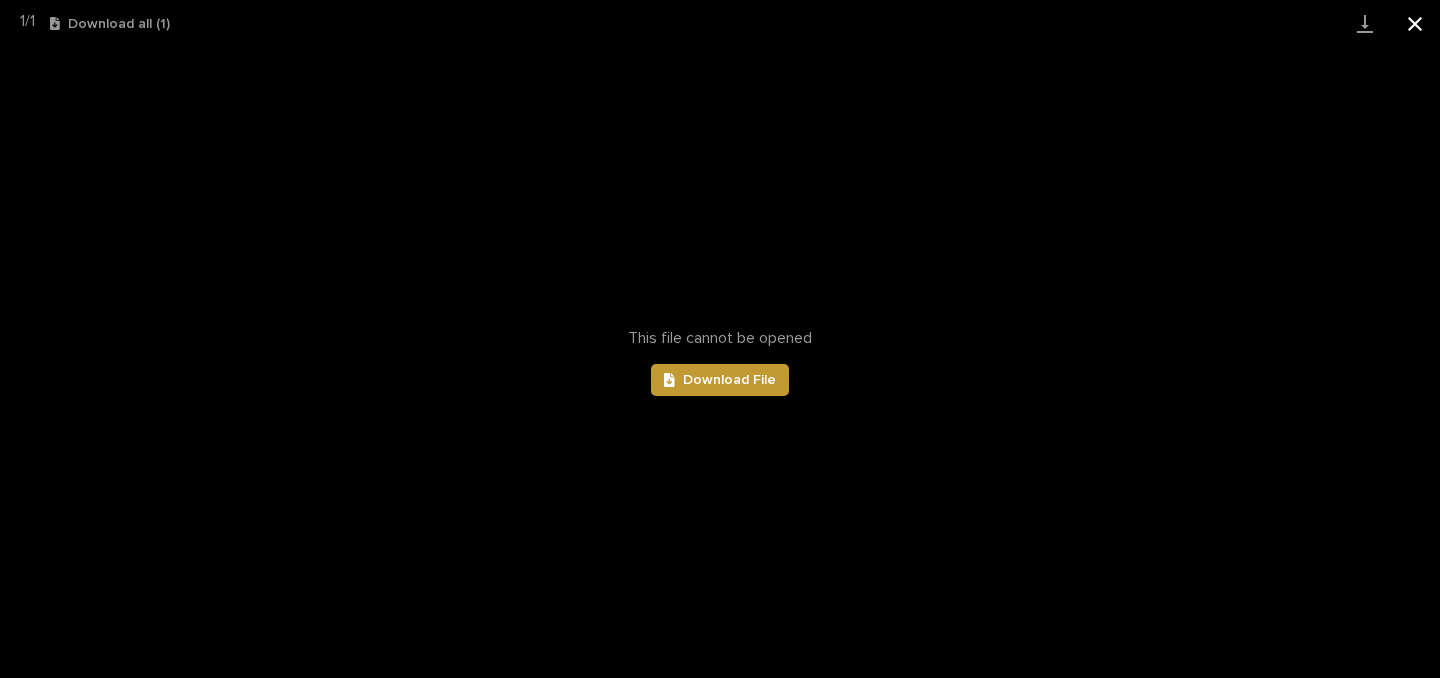 click at bounding box center [1415, 23] 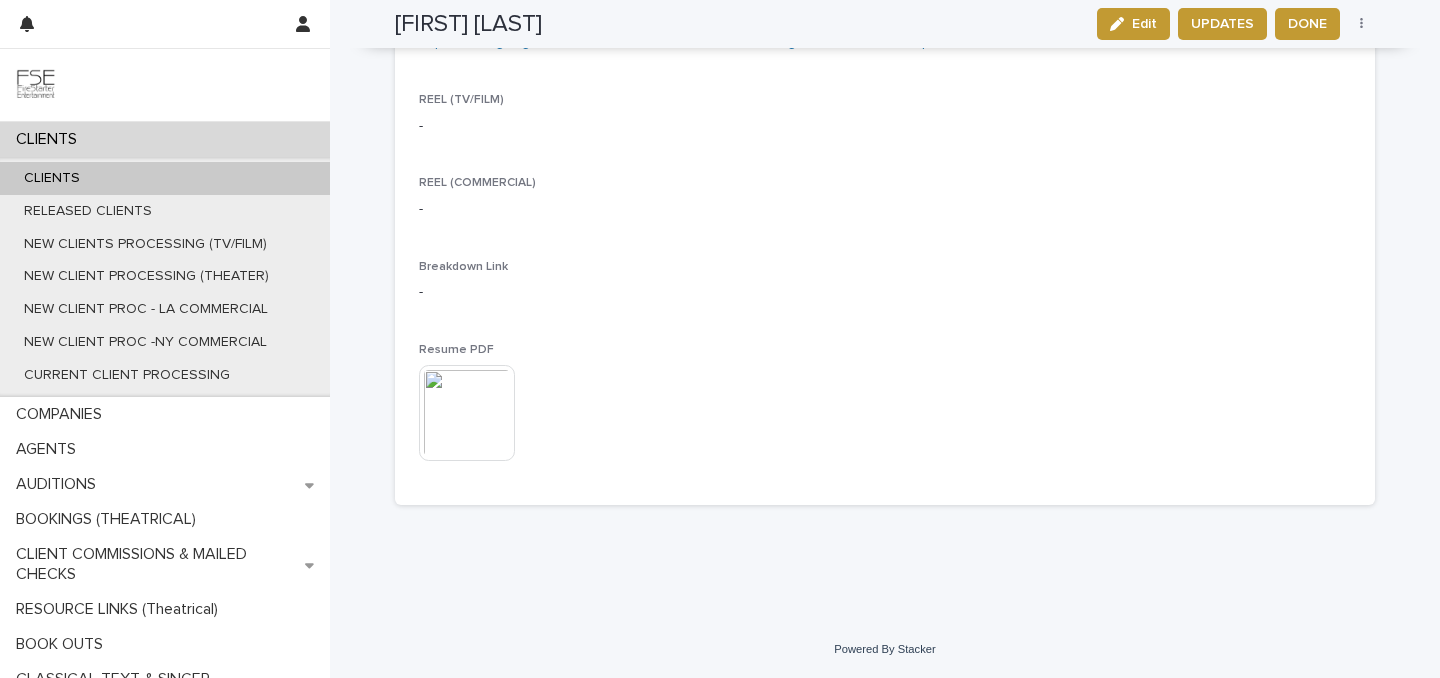 scroll, scrollTop: 0, scrollLeft: 0, axis: both 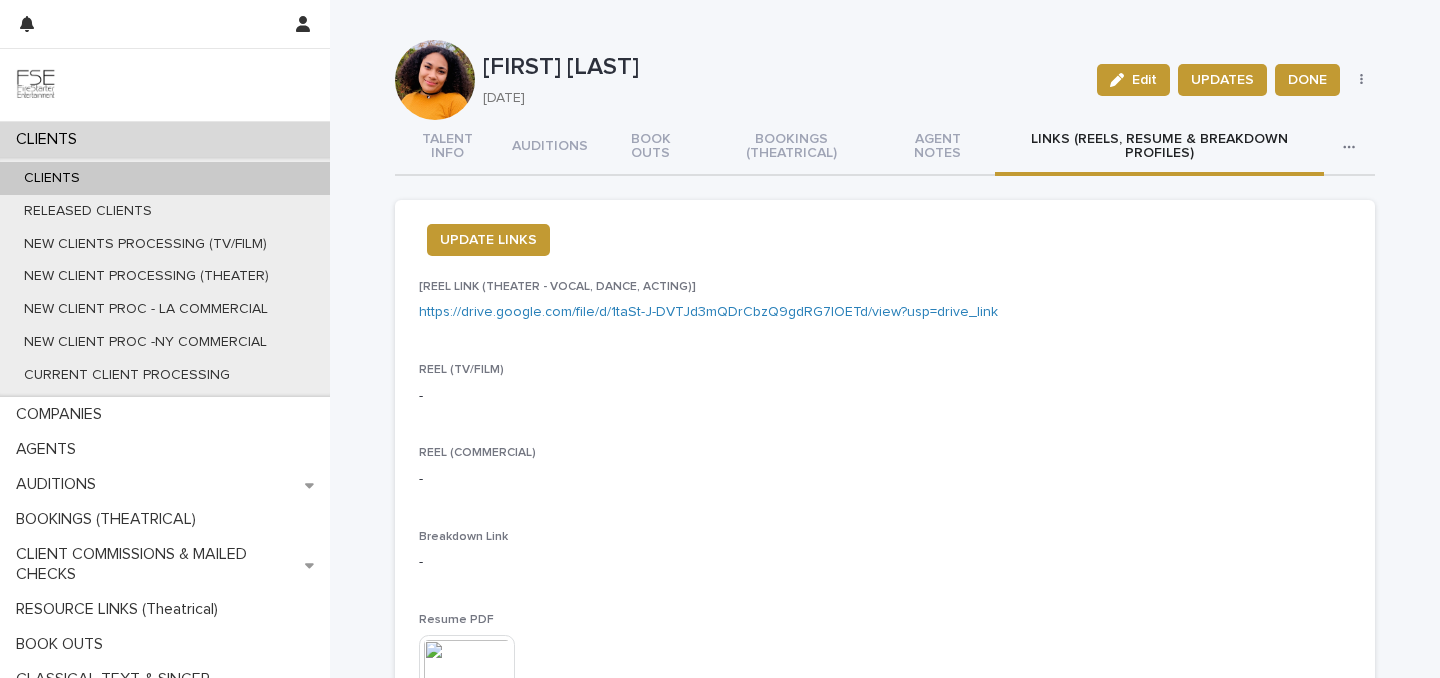 click on "CLIENTS" at bounding box center [165, 139] 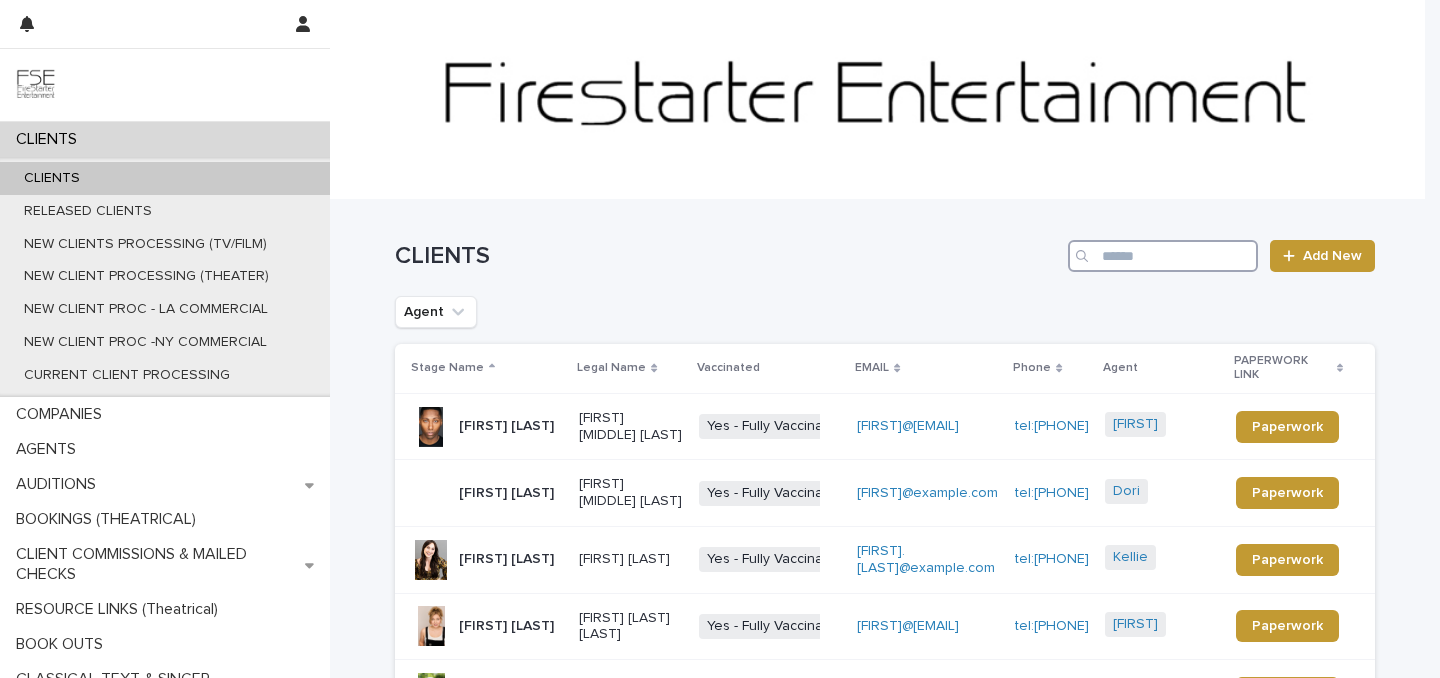 click at bounding box center (1163, 256) 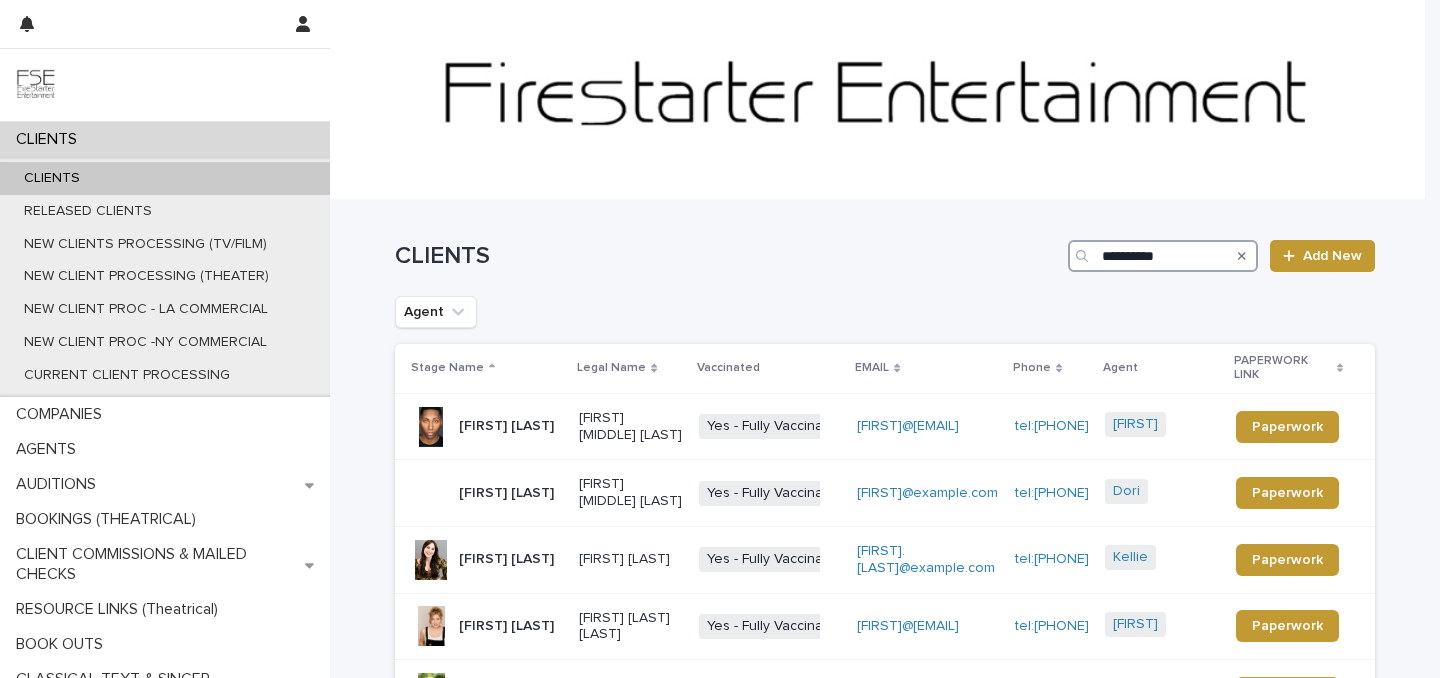 type on "**********" 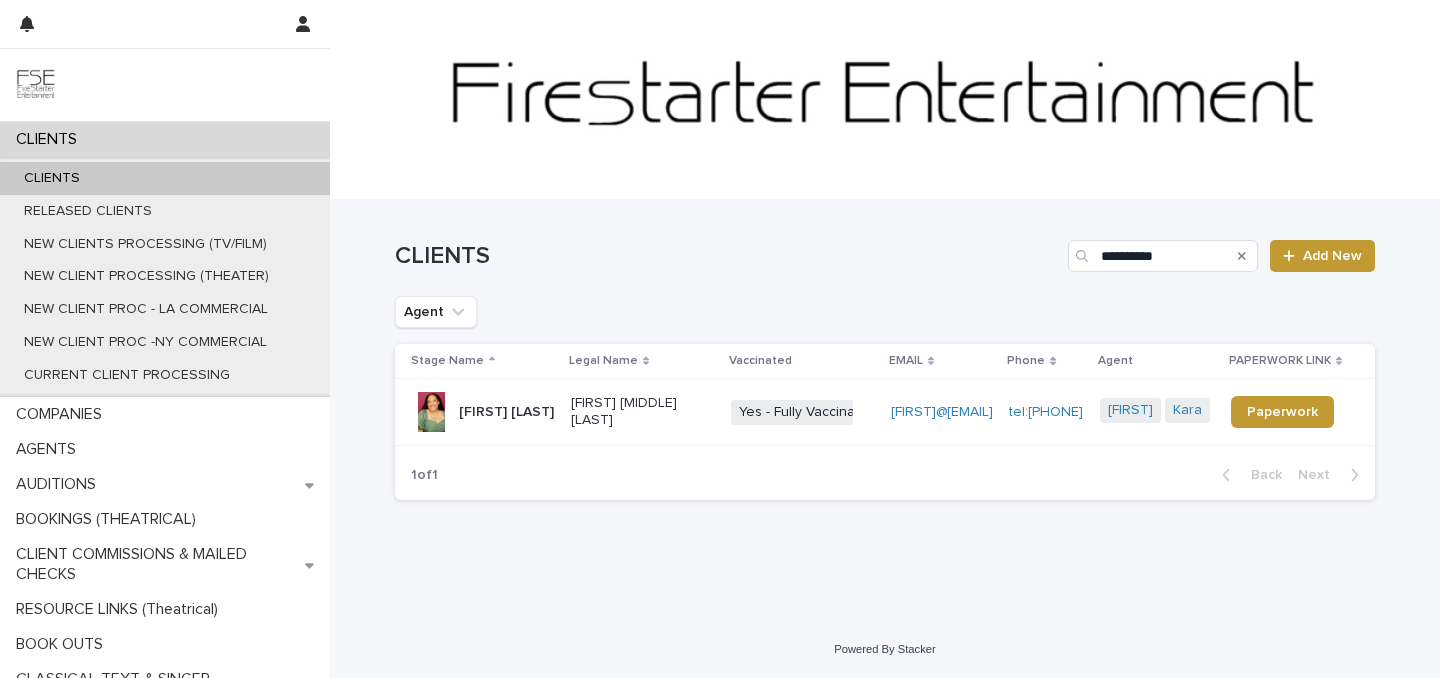 click on "[FIRST] [LAST]" at bounding box center [506, 412] 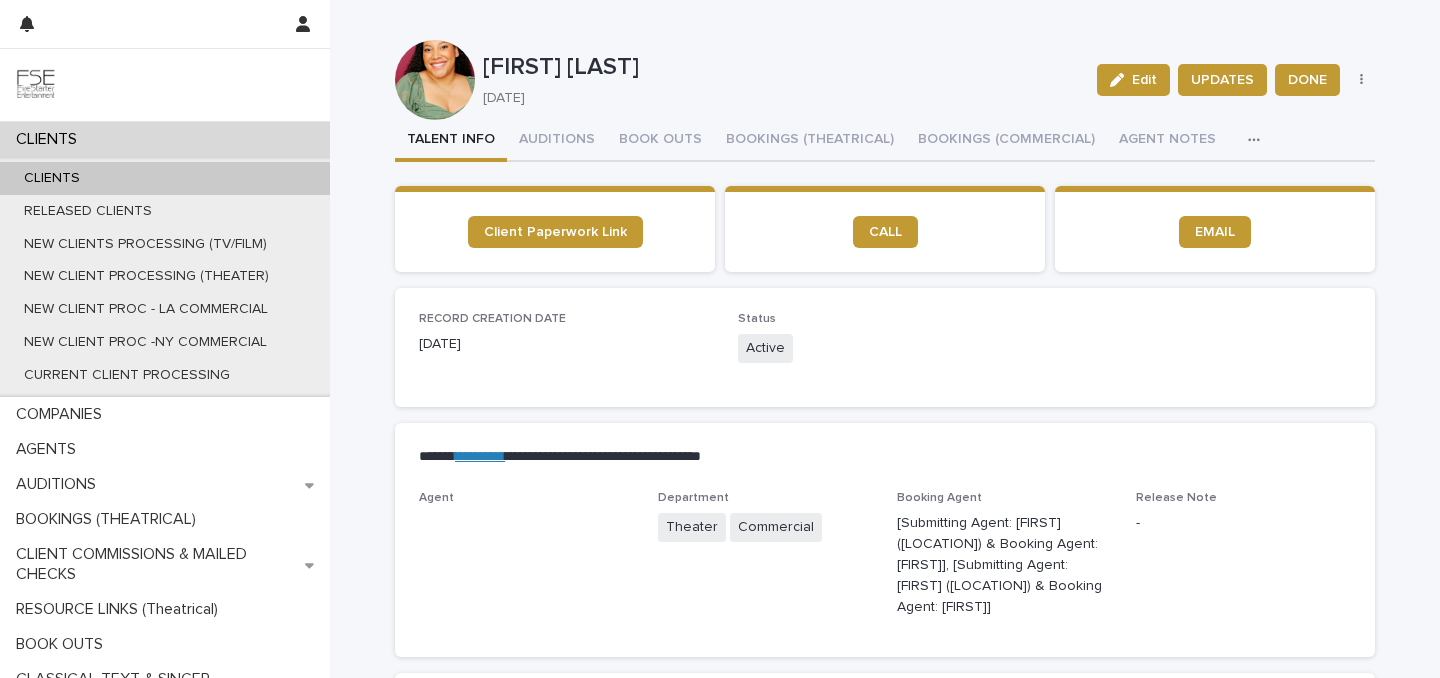 click 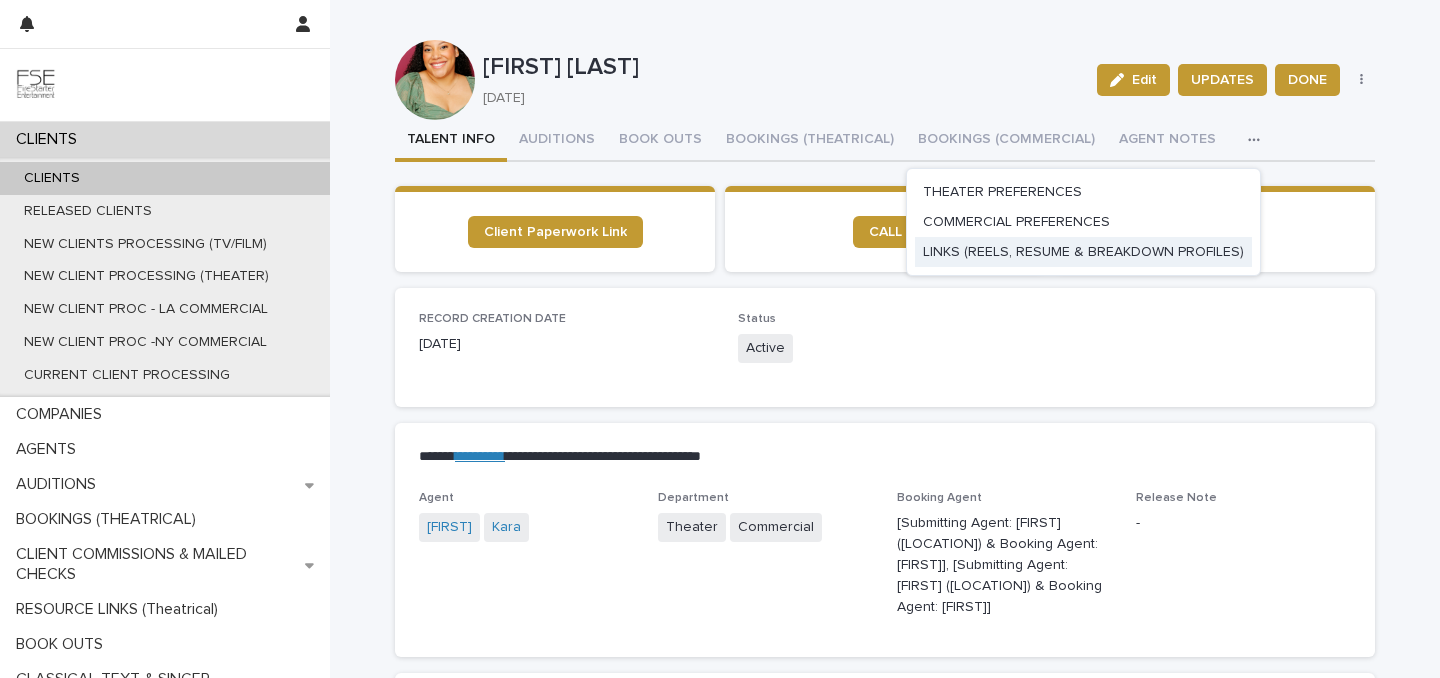 click on "LINKS (REELS, RESUME & BREAKDOWN PROFILES)" at bounding box center (1083, 252) 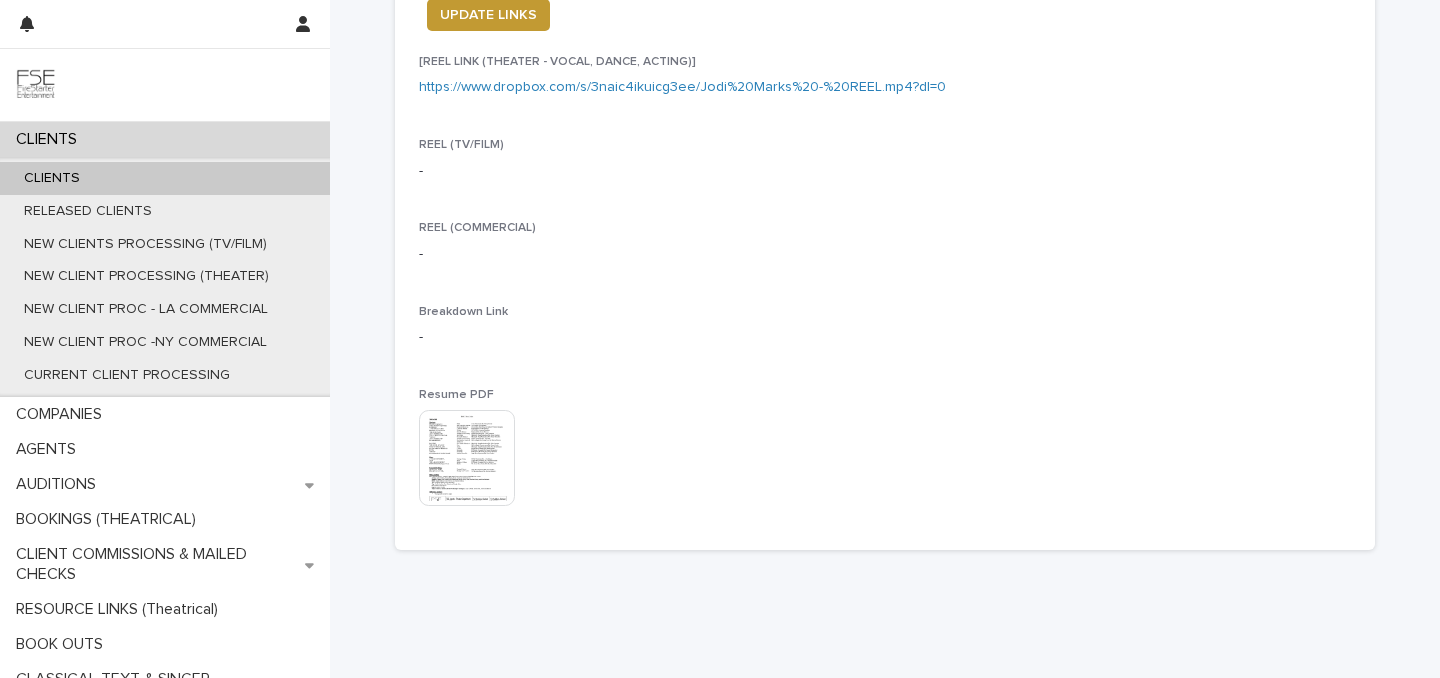scroll, scrollTop: 270, scrollLeft: 0, axis: vertical 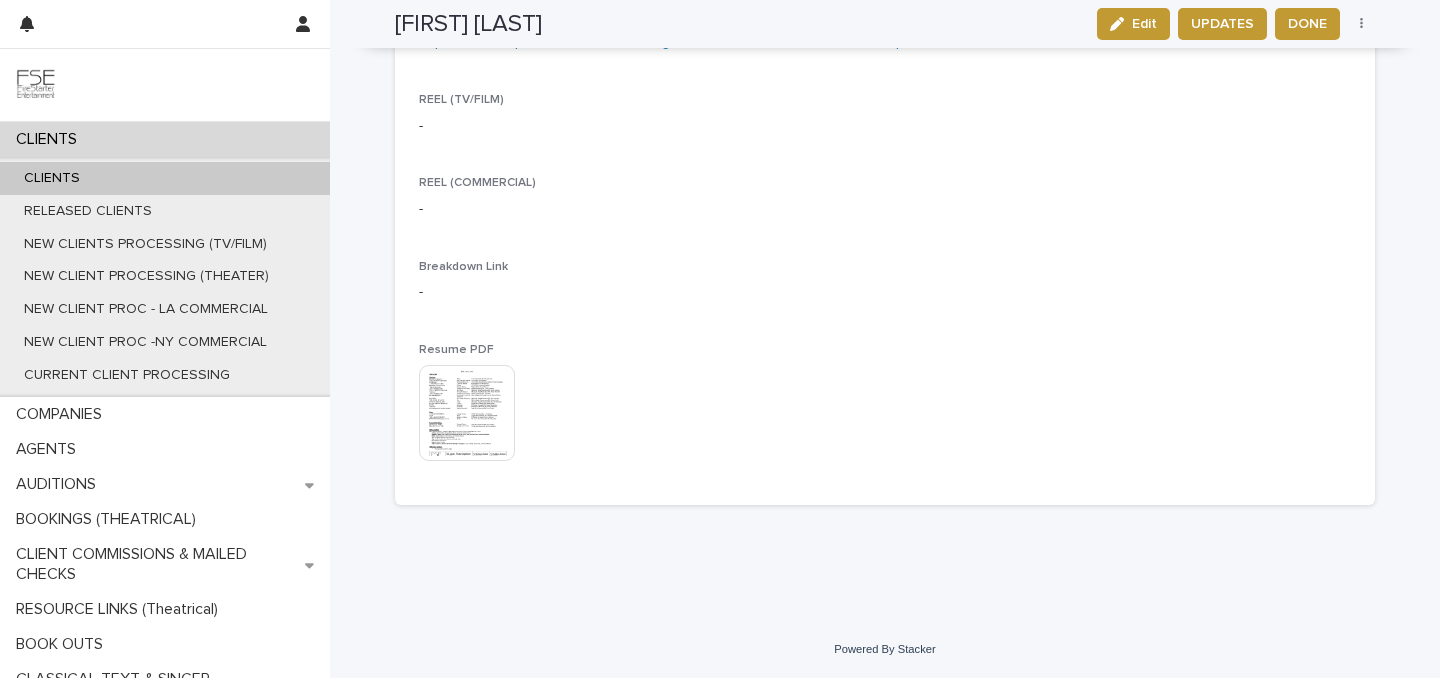 click at bounding box center [467, 413] 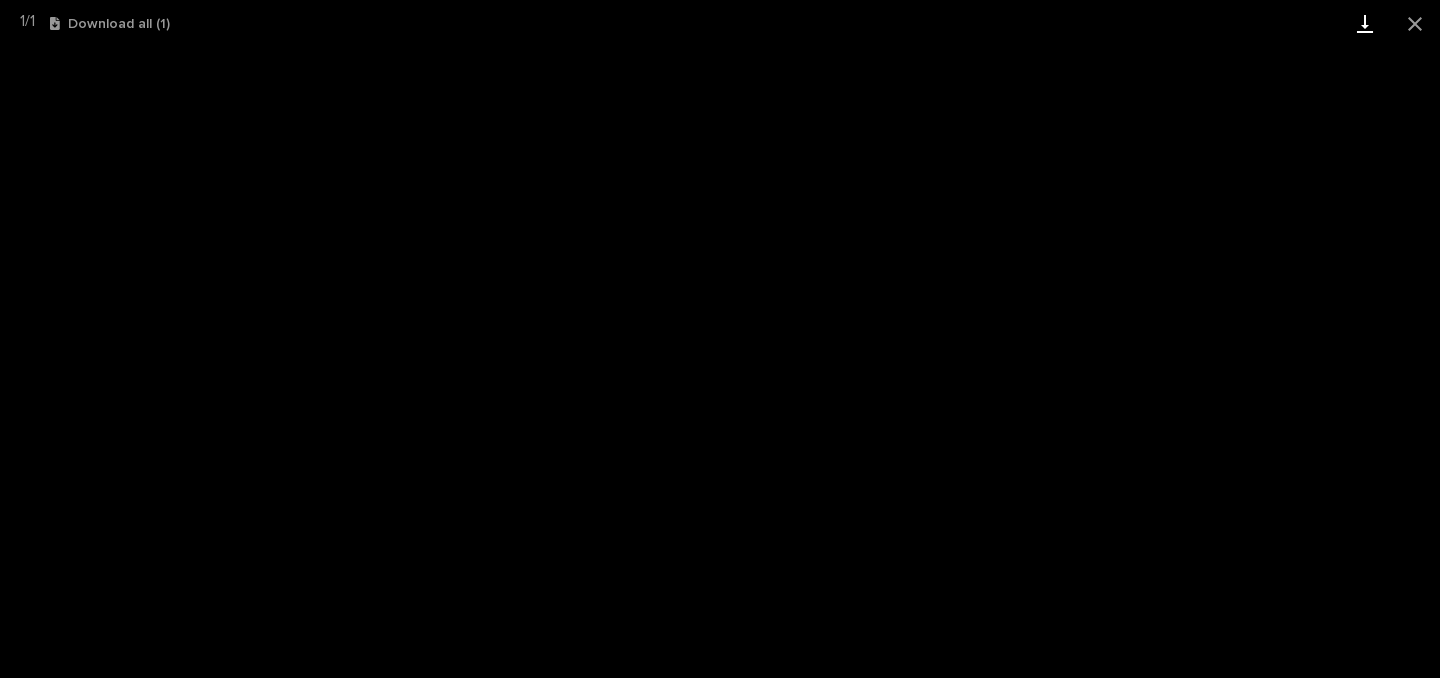 click at bounding box center (1365, 23) 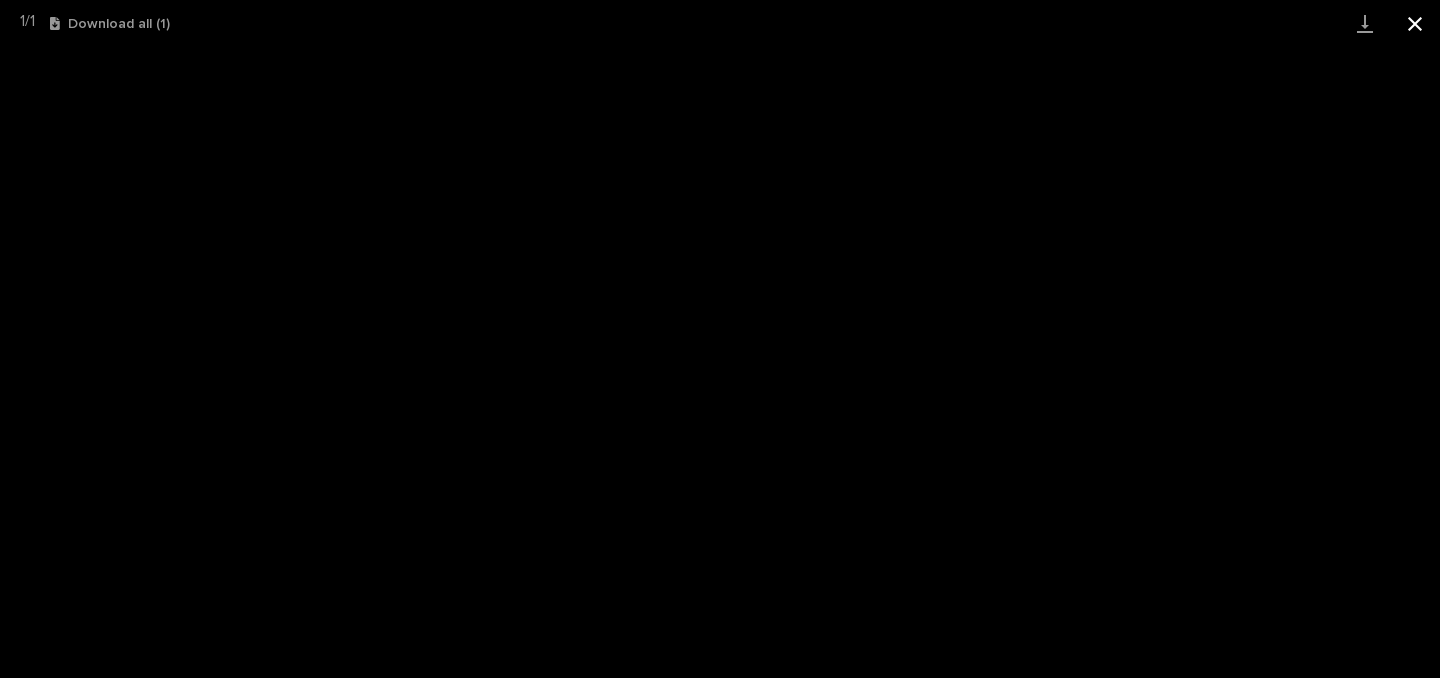 click at bounding box center (1415, 23) 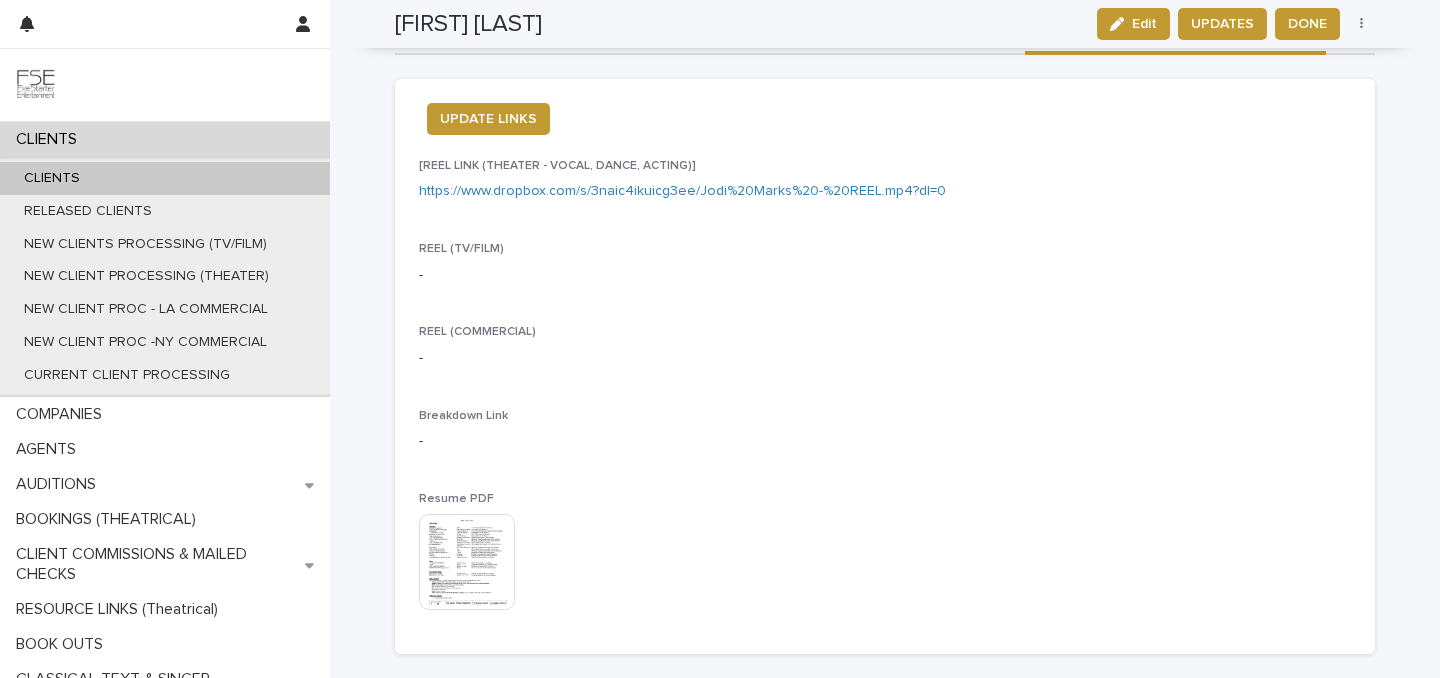 scroll, scrollTop: 0, scrollLeft: 0, axis: both 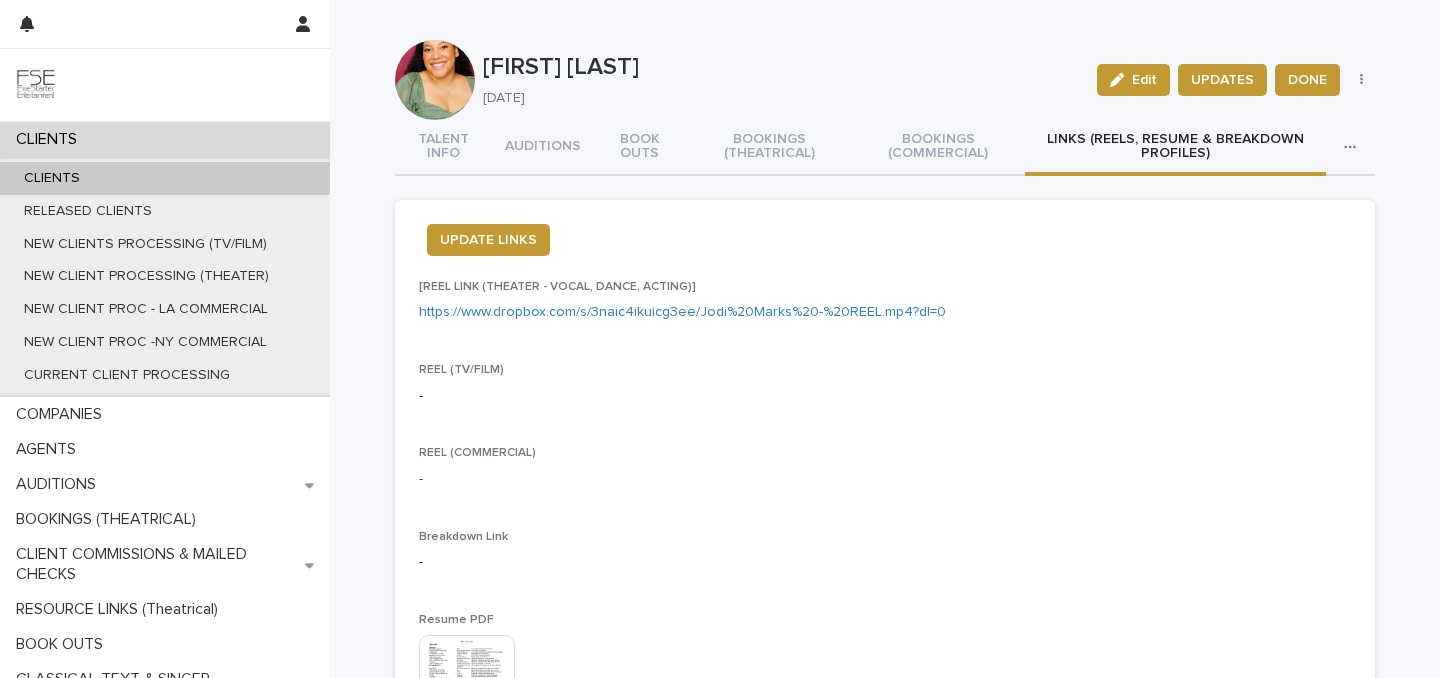 click on "CLIENTS" at bounding box center [165, 178] 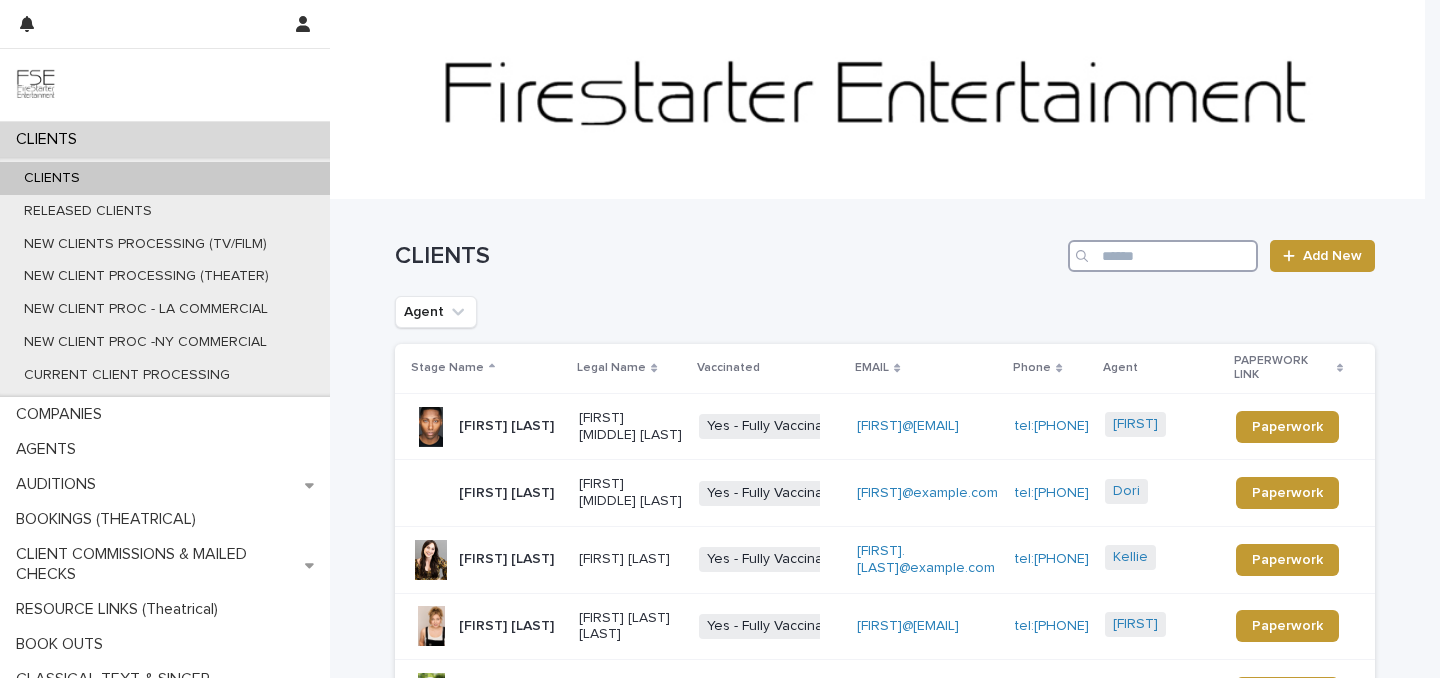 click at bounding box center [1163, 256] 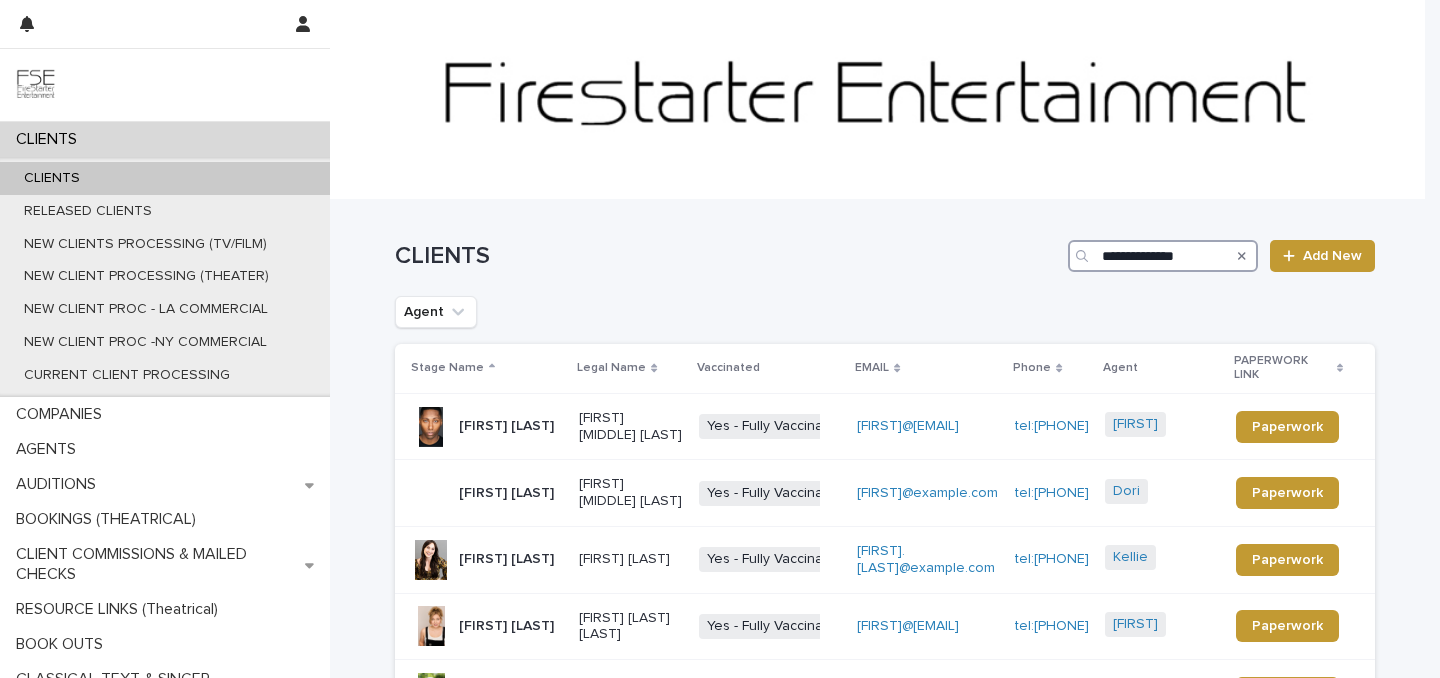 type on "**********" 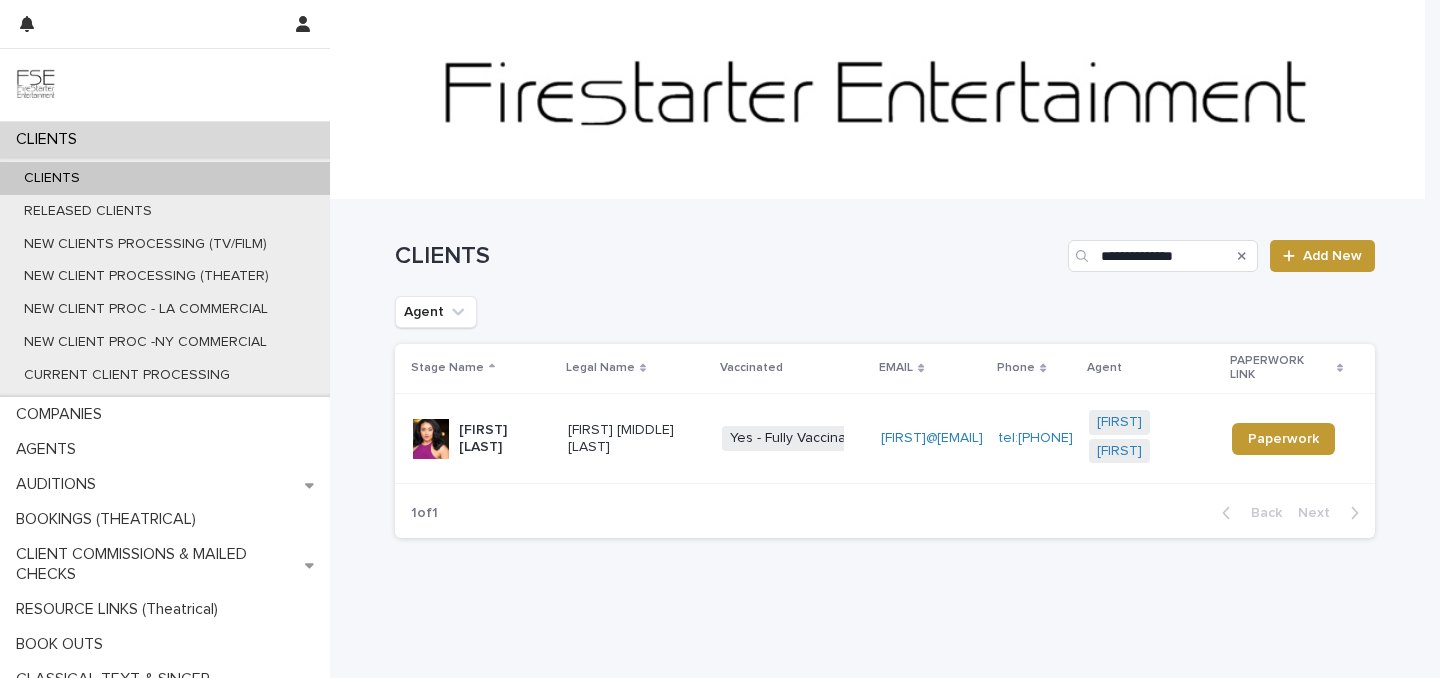 click on "[FIRST] [LAST]" at bounding box center [505, 439] 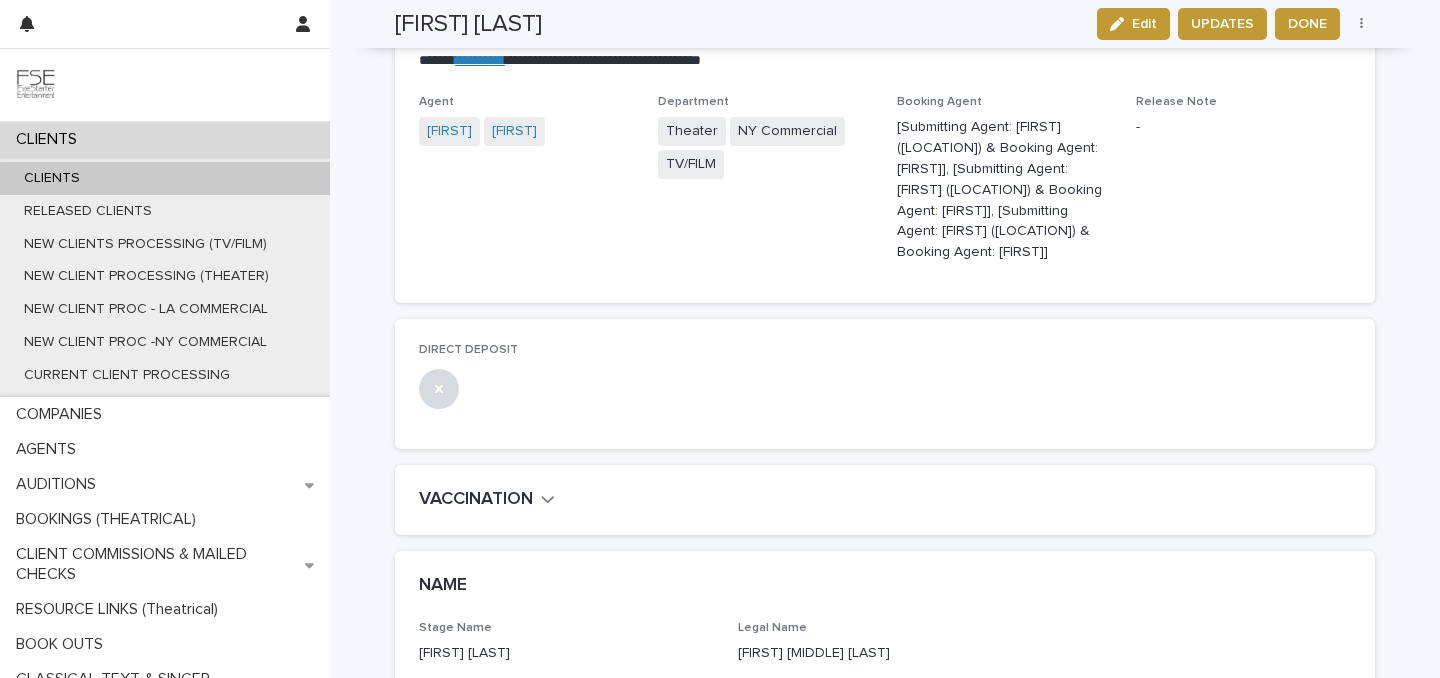 scroll, scrollTop: 0, scrollLeft: 0, axis: both 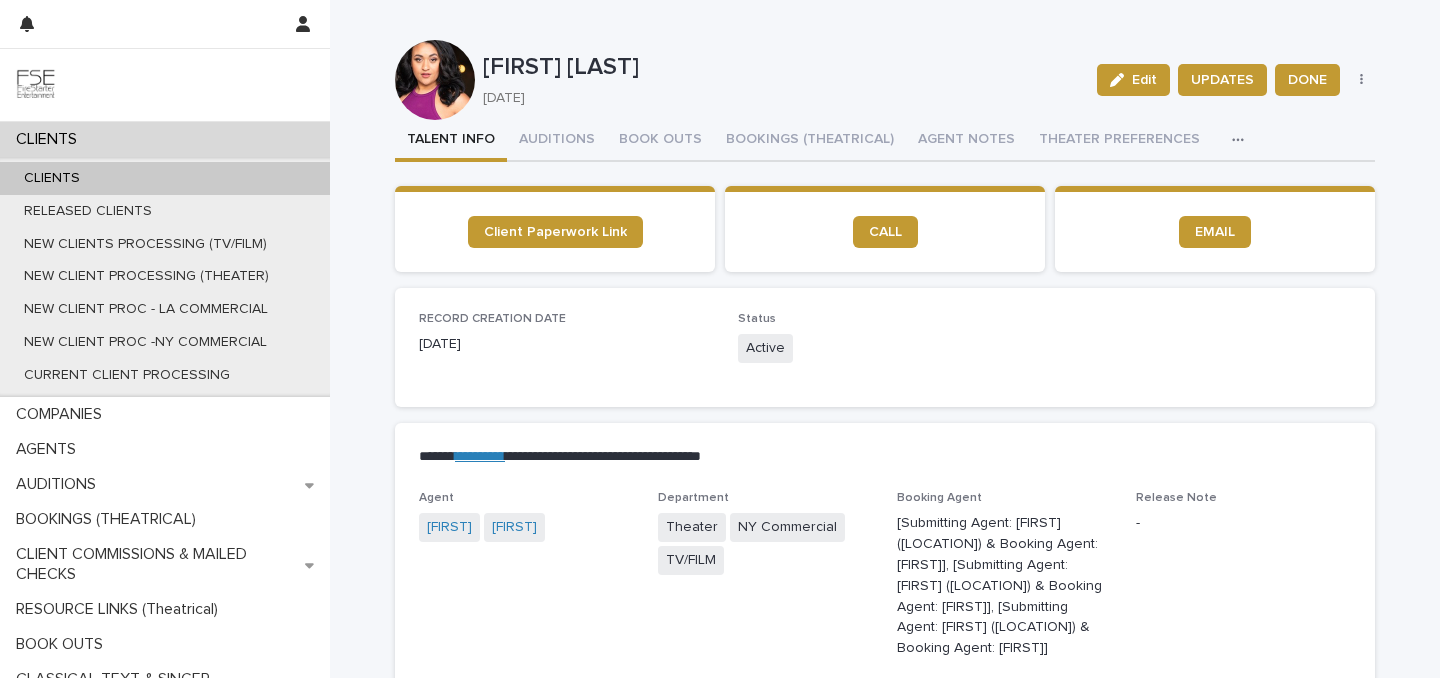 click at bounding box center (1242, 140) 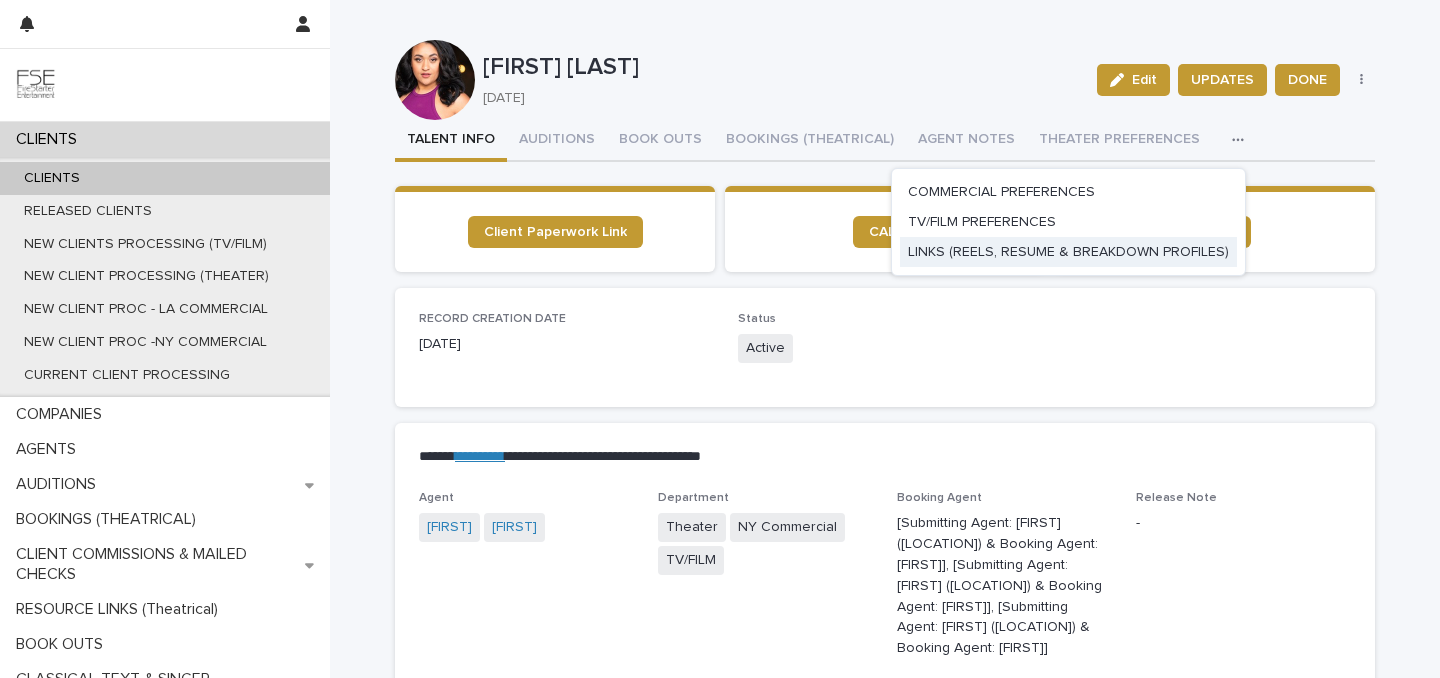 click on "LINKS (REELS, RESUME & BREAKDOWN PROFILES)" at bounding box center (1068, 252) 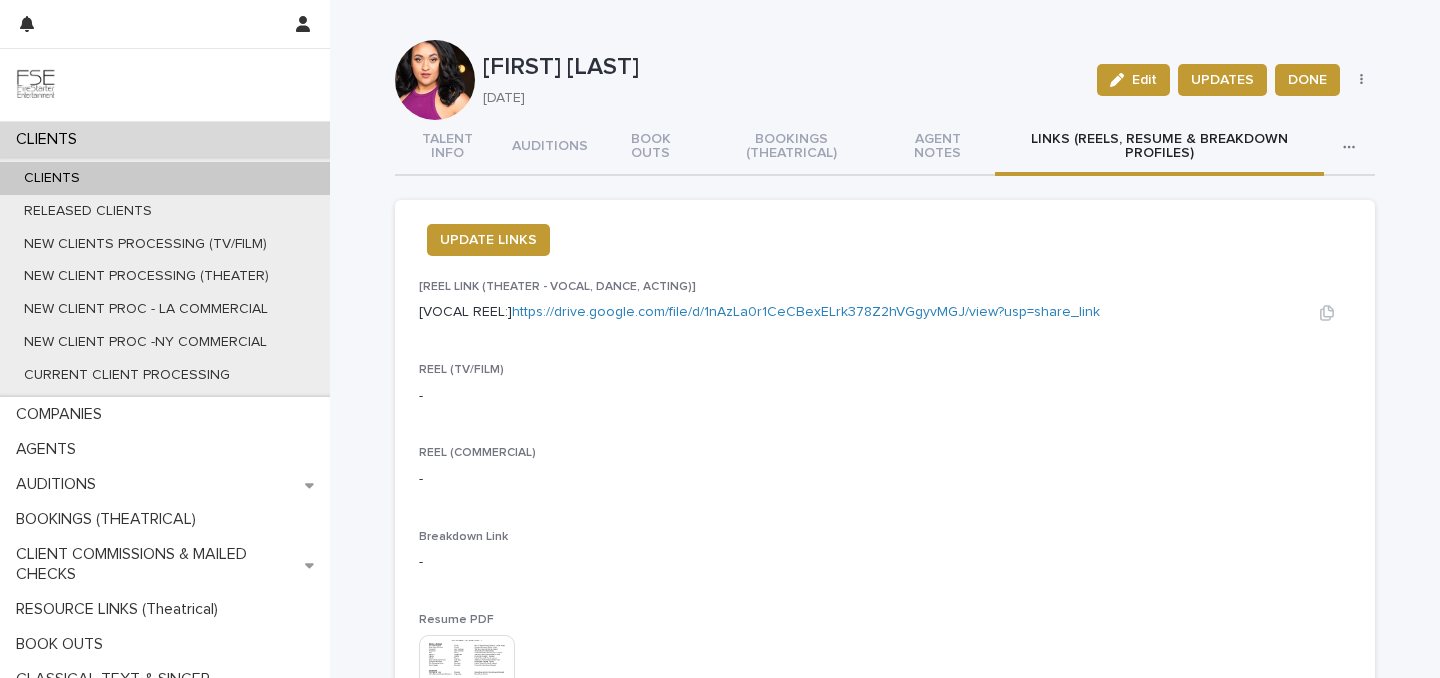 scroll, scrollTop: 270, scrollLeft: 0, axis: vertical 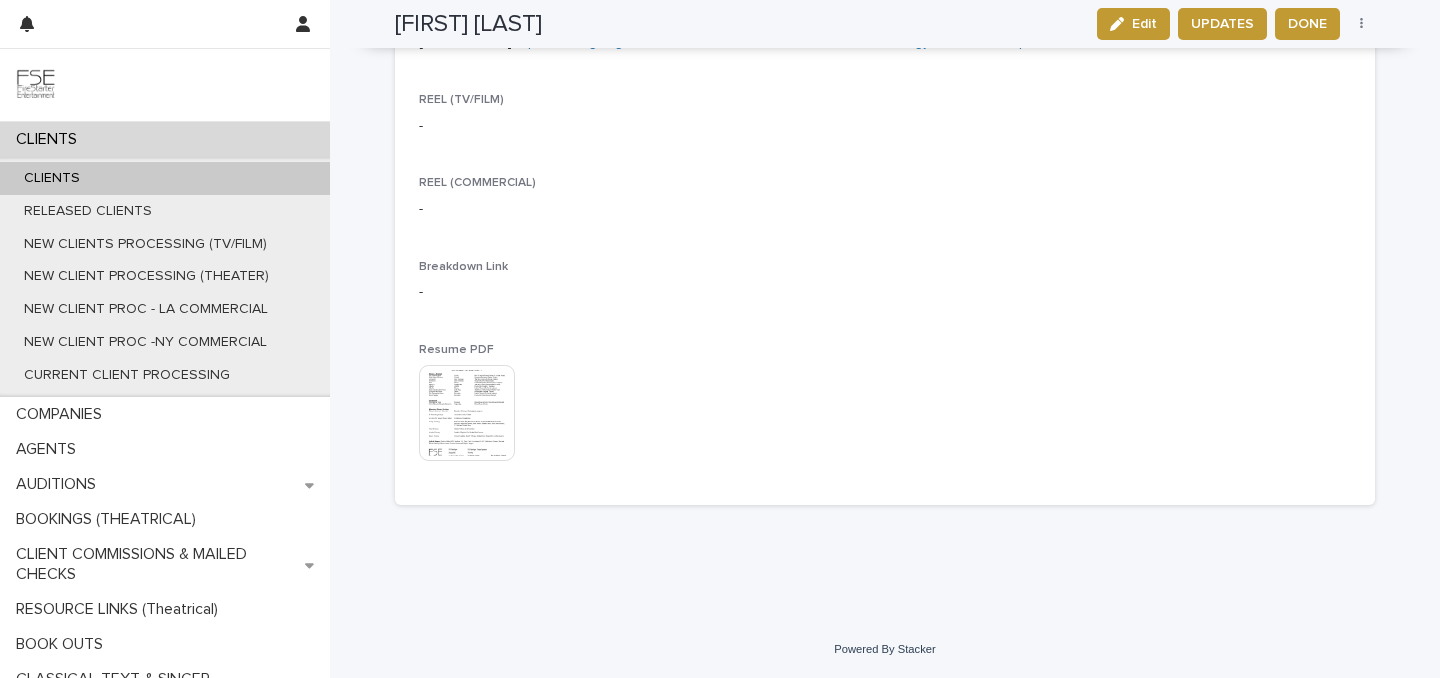 click at bounding box center (467, 413) 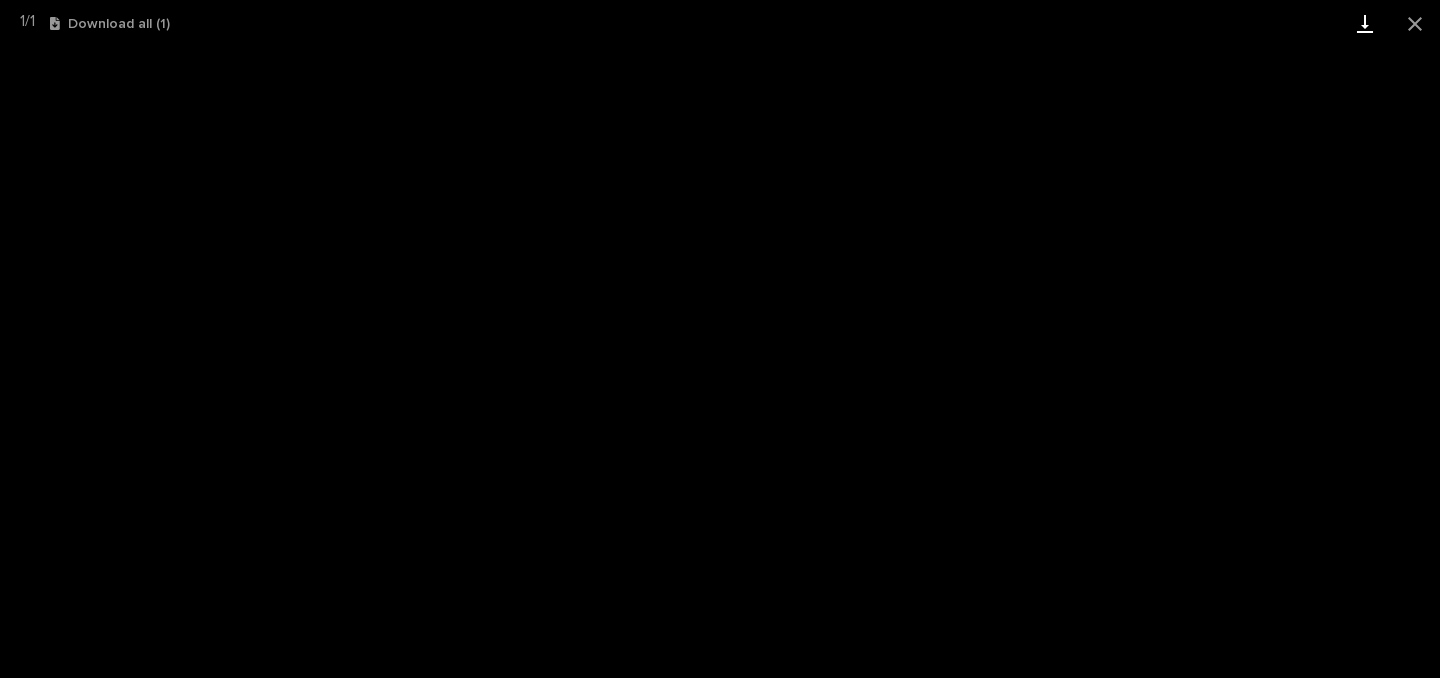 click at bounding box center [1365, 23] 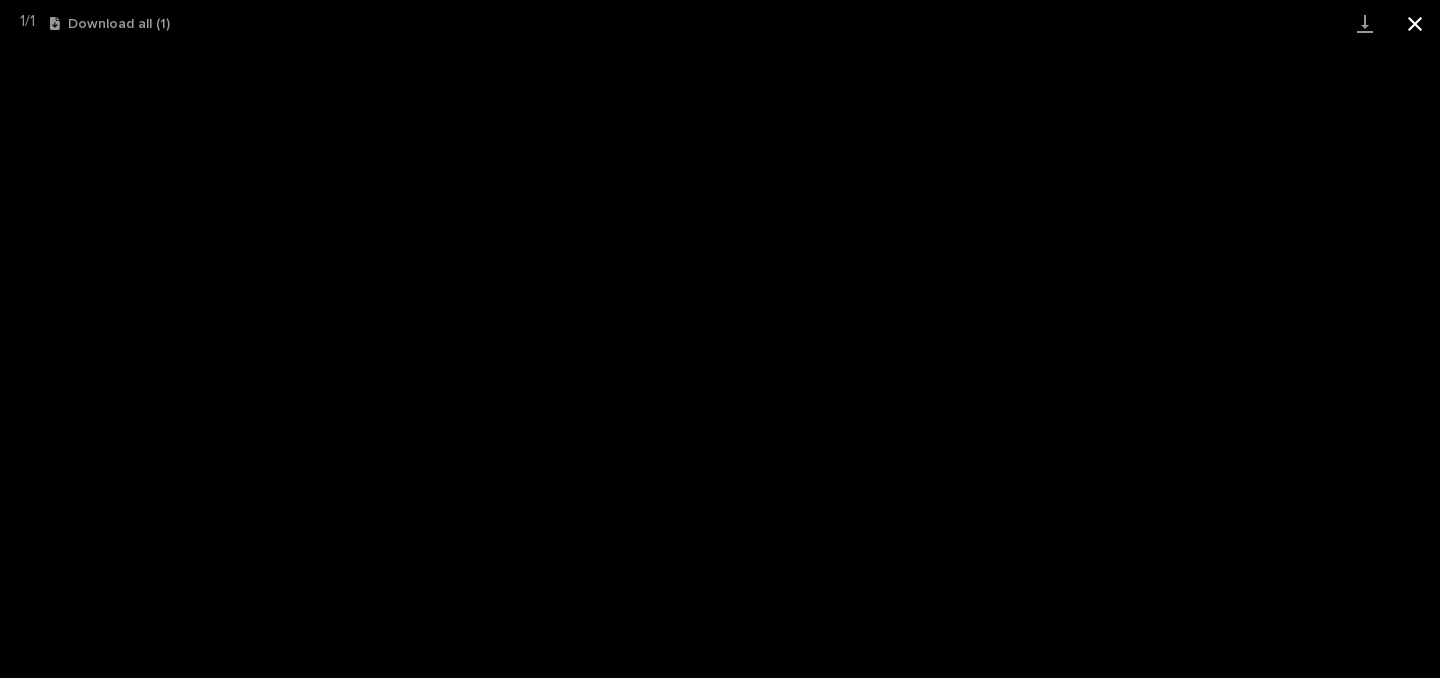 click at bounding box center [1415, 23] 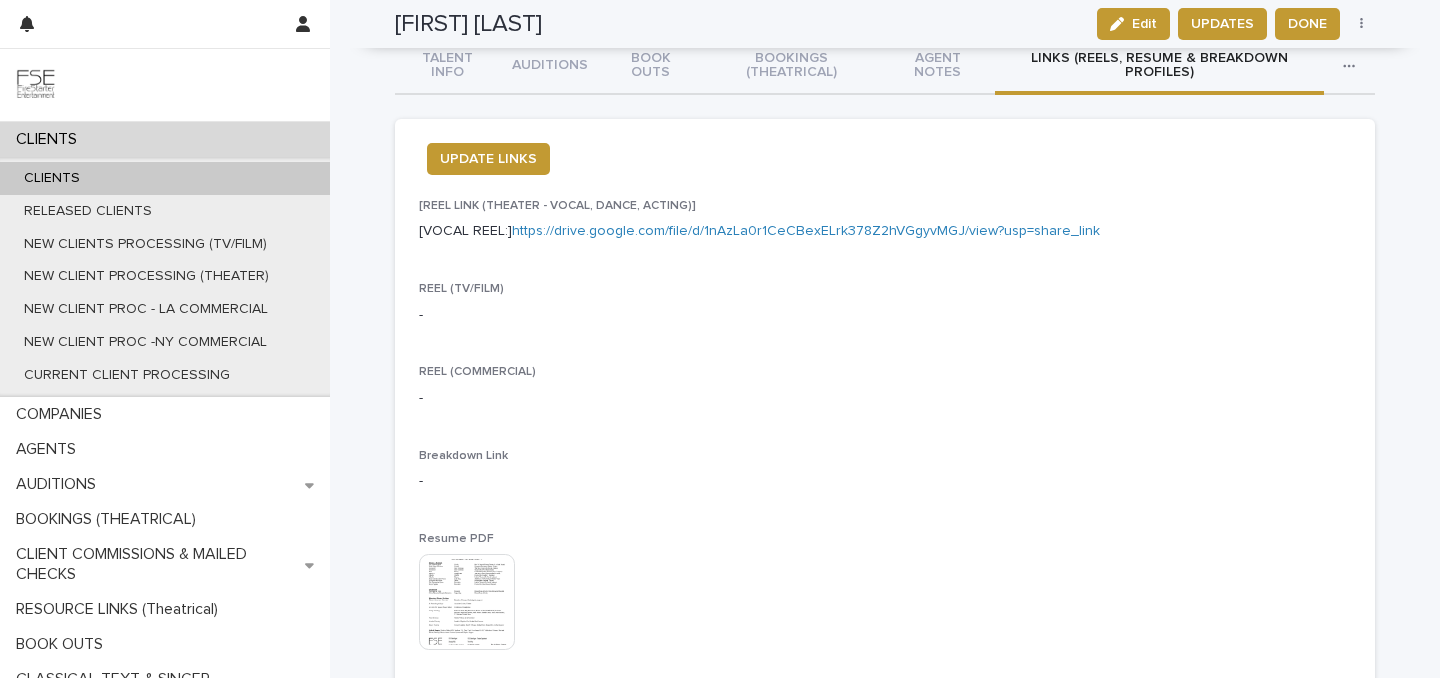 scroll, scrollTop: 0, scrollLeft: 0, axis: both 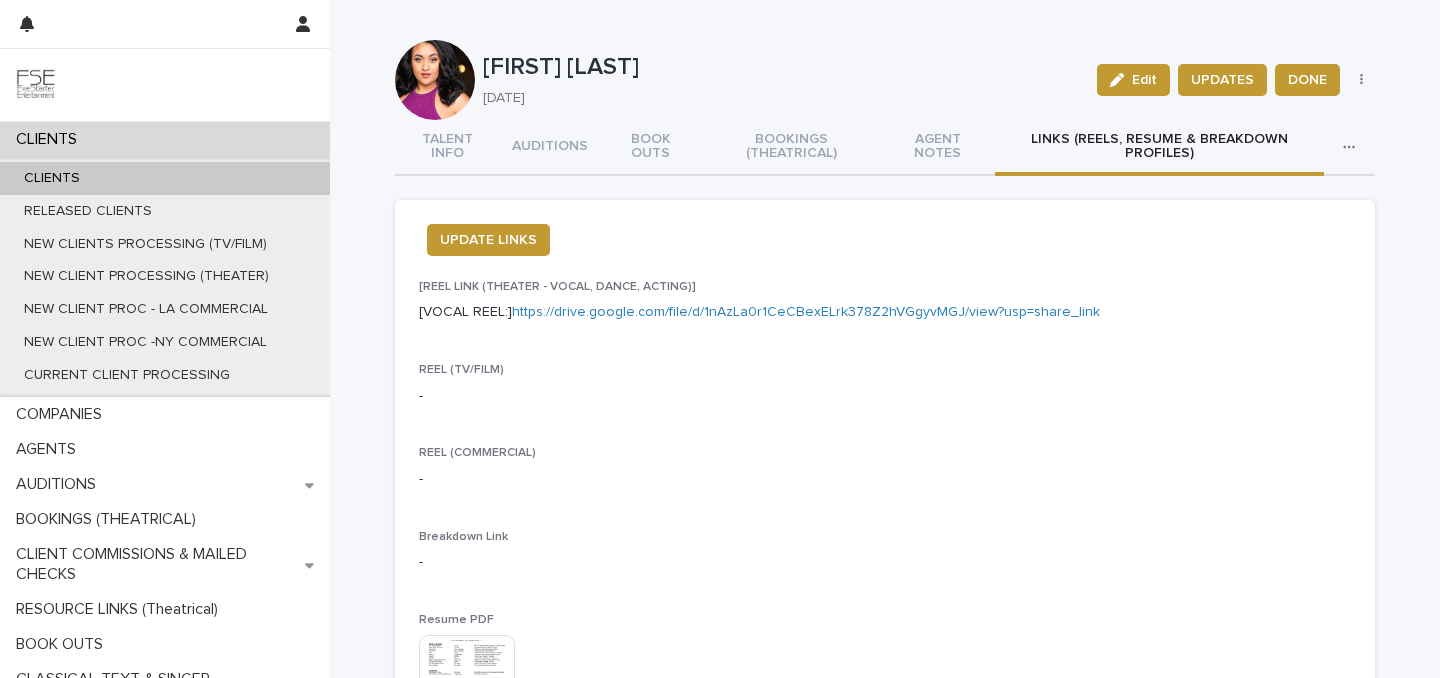 click on "CLIENTS" at bounding box center [165, 178] 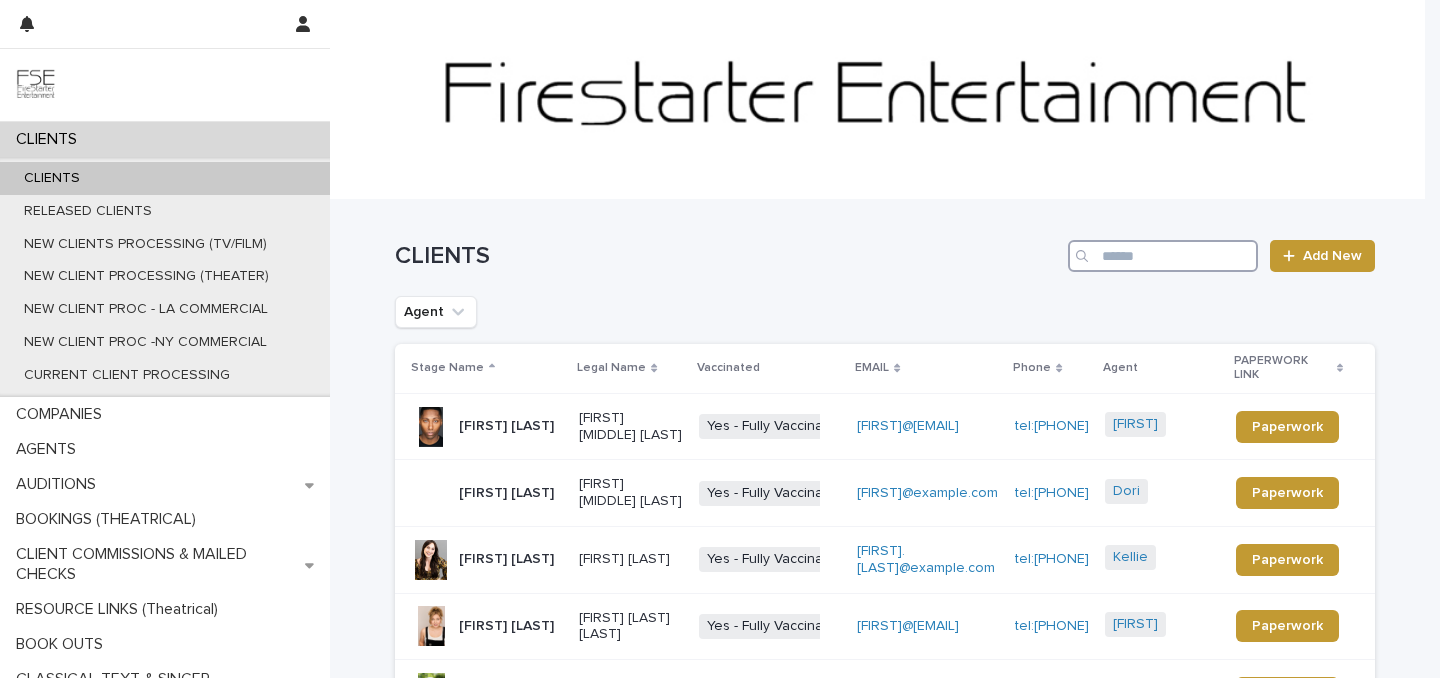 click at bounding box center [1163, 256] 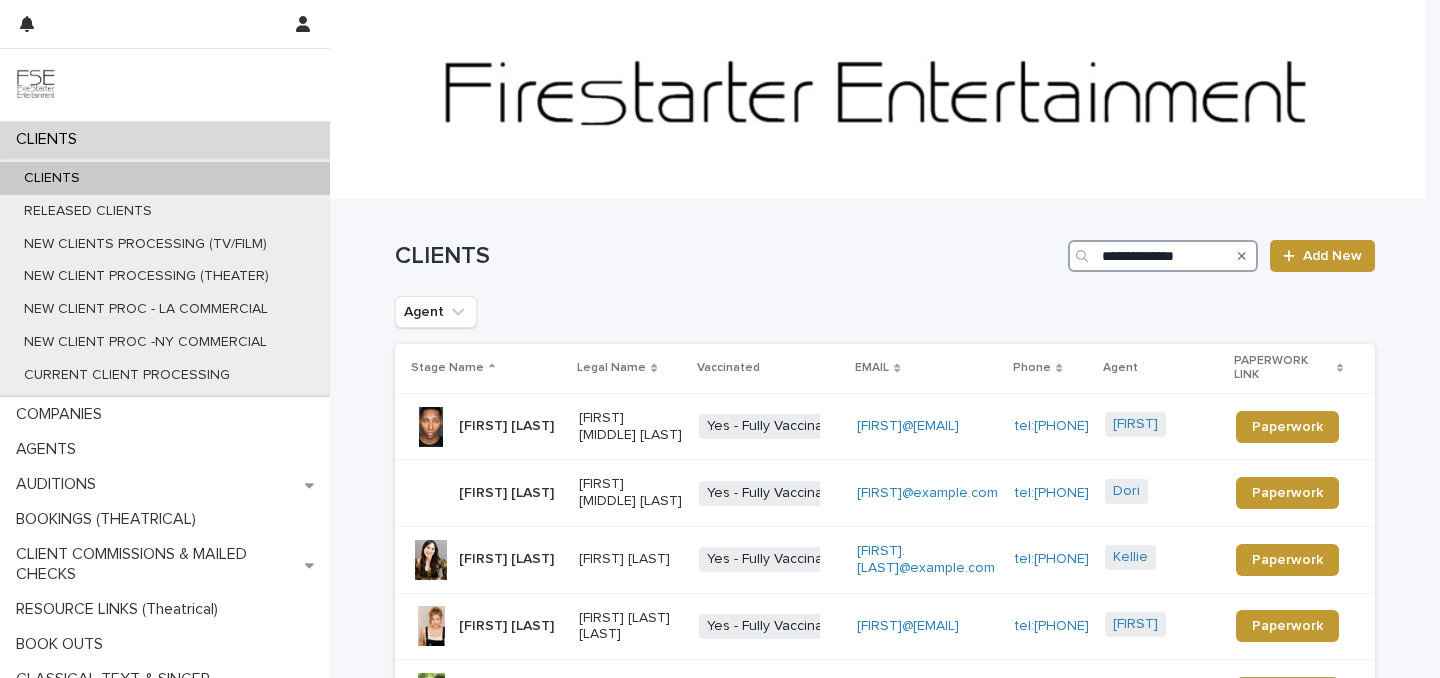 type on "**********" 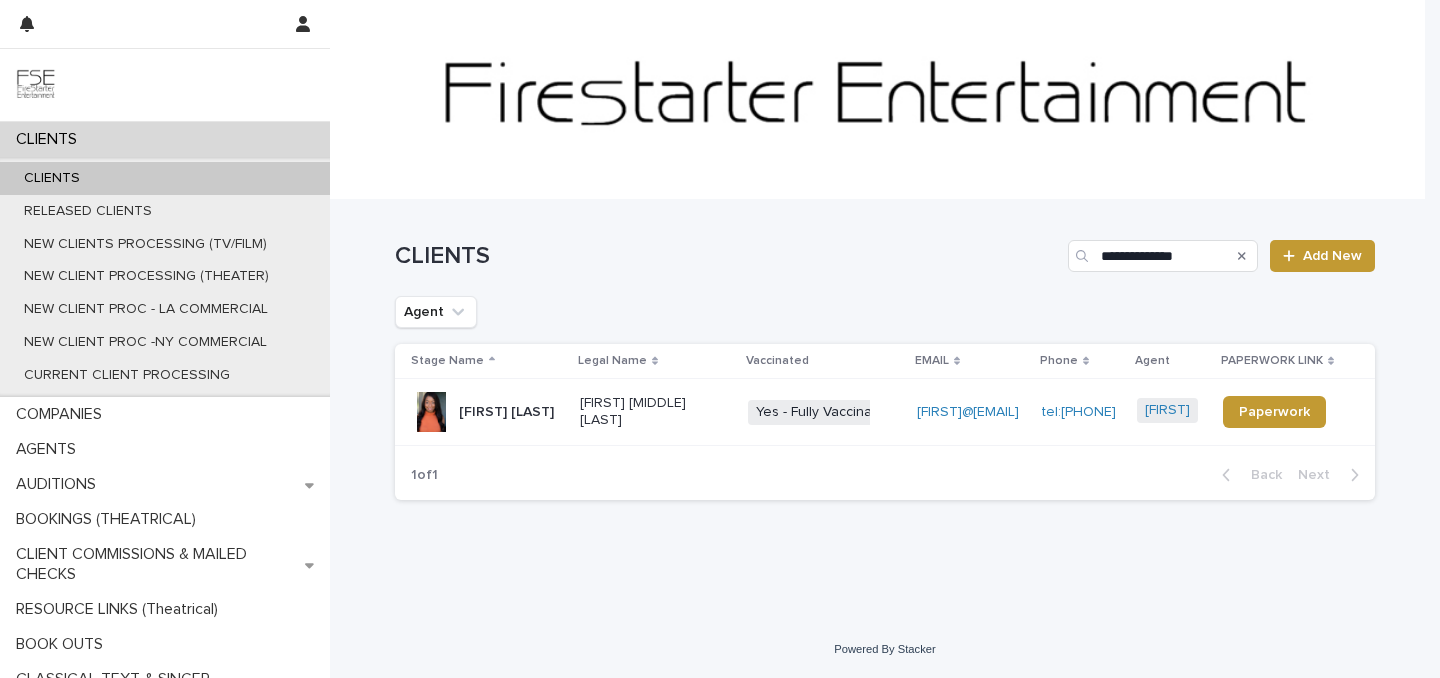 click on "[FIRST] [LAST]" at bounding box center (506, 412) 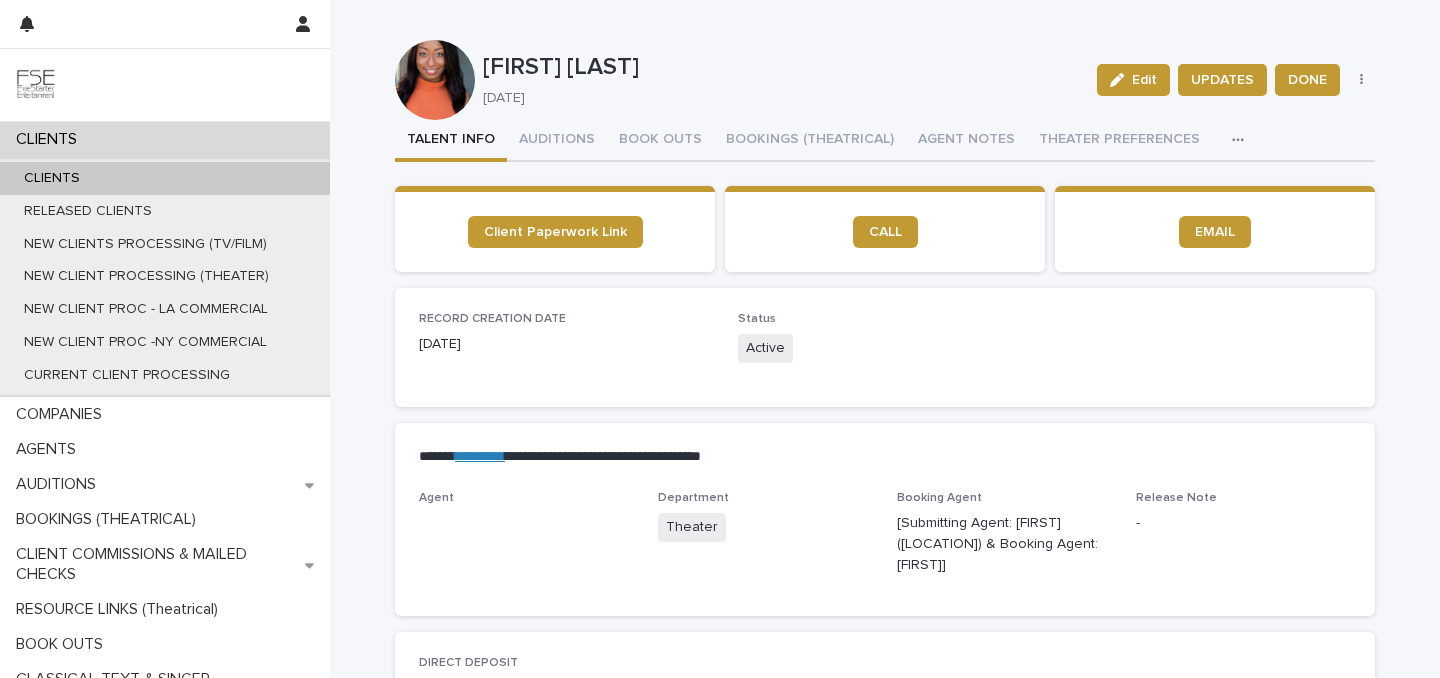click 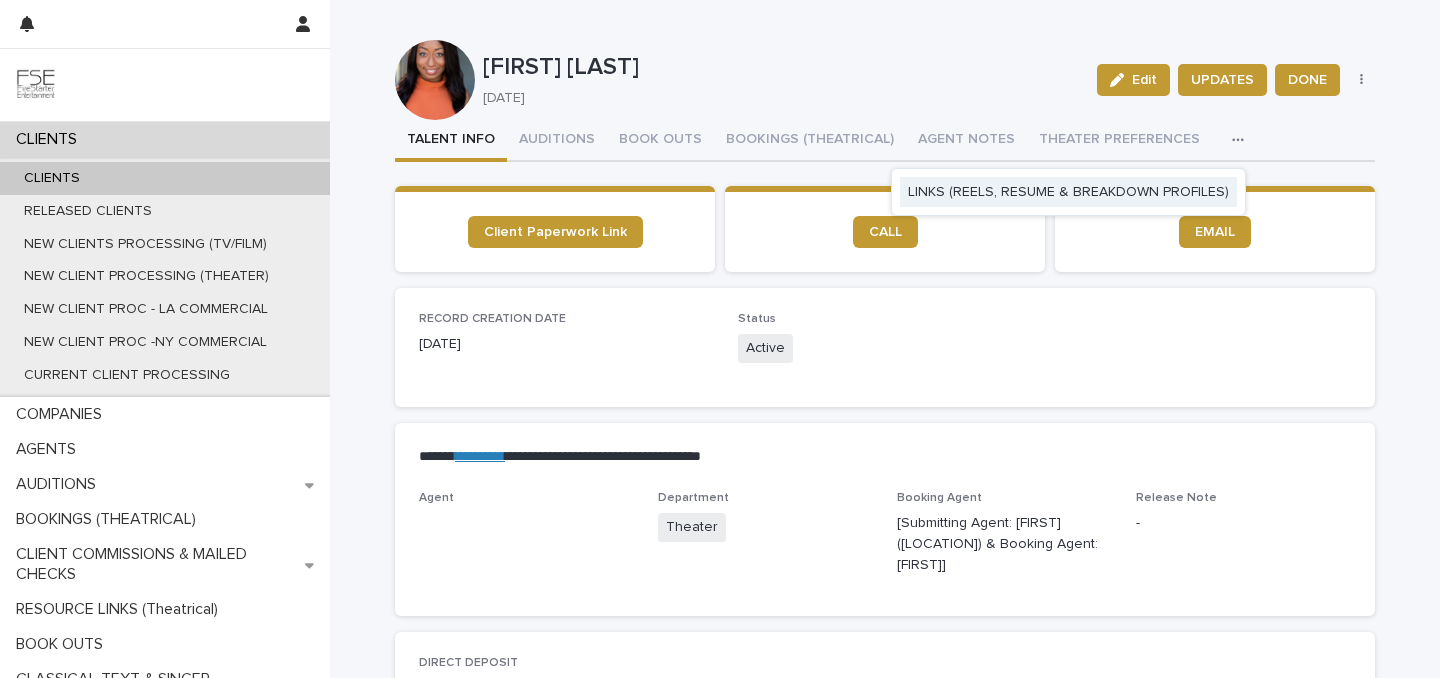click on "LINKS (REELS, RESUME & BREAKDOWN PROFILES)" at bounding box center (1068, 192) 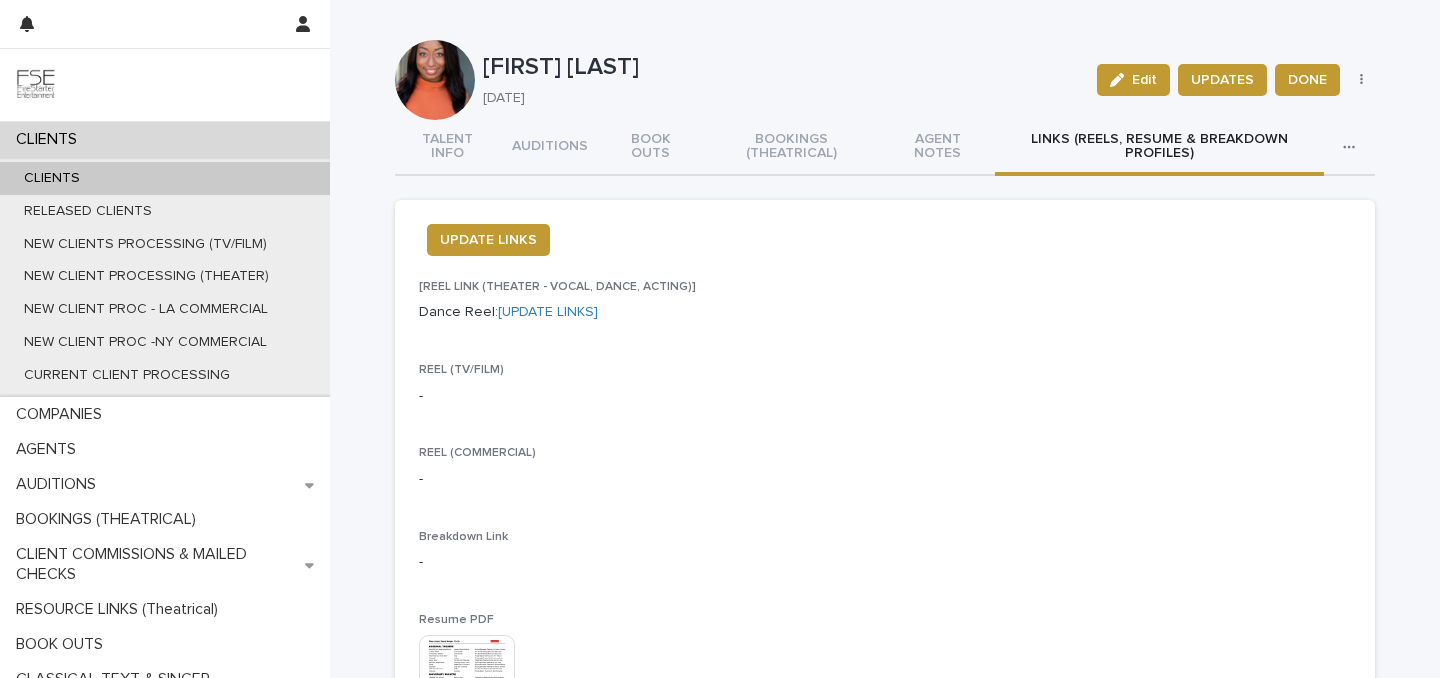 scroll, scrollTop: 291, scrollLeft: 0, axis: vertical 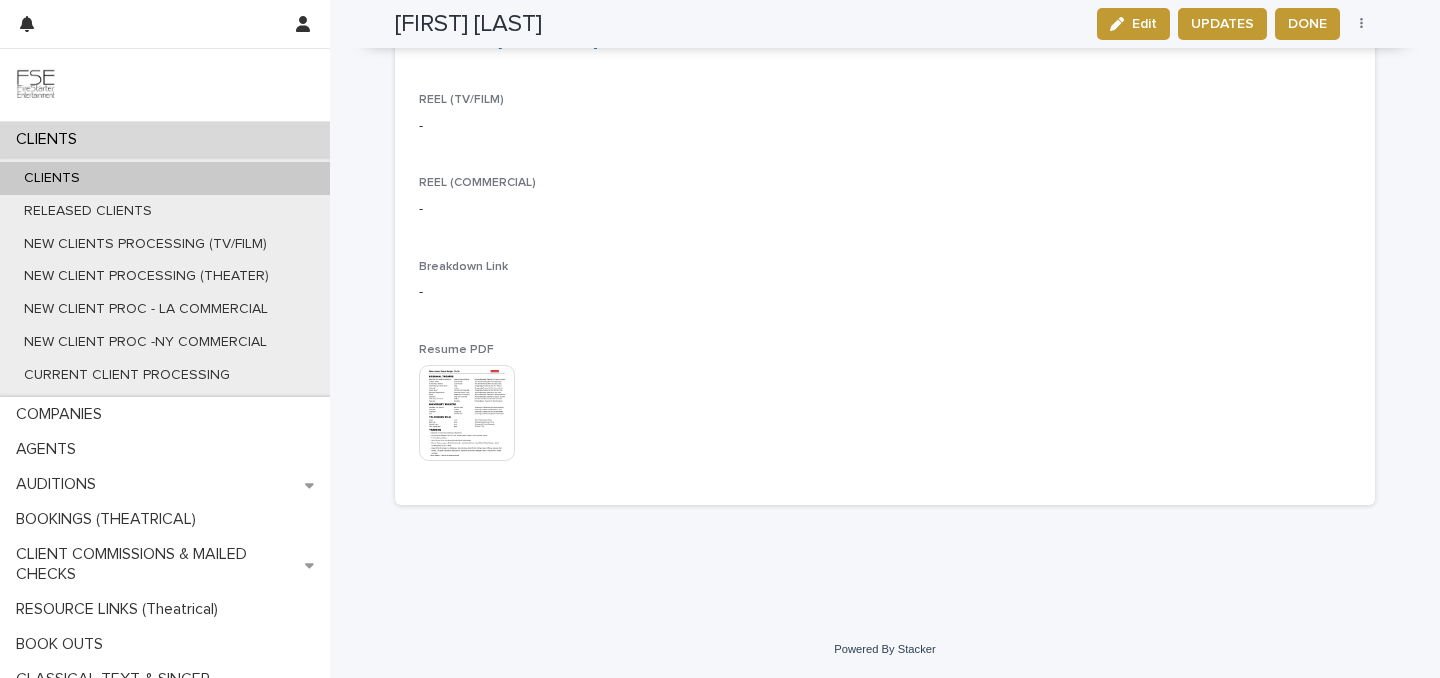 click at bounding box center [467, 413] 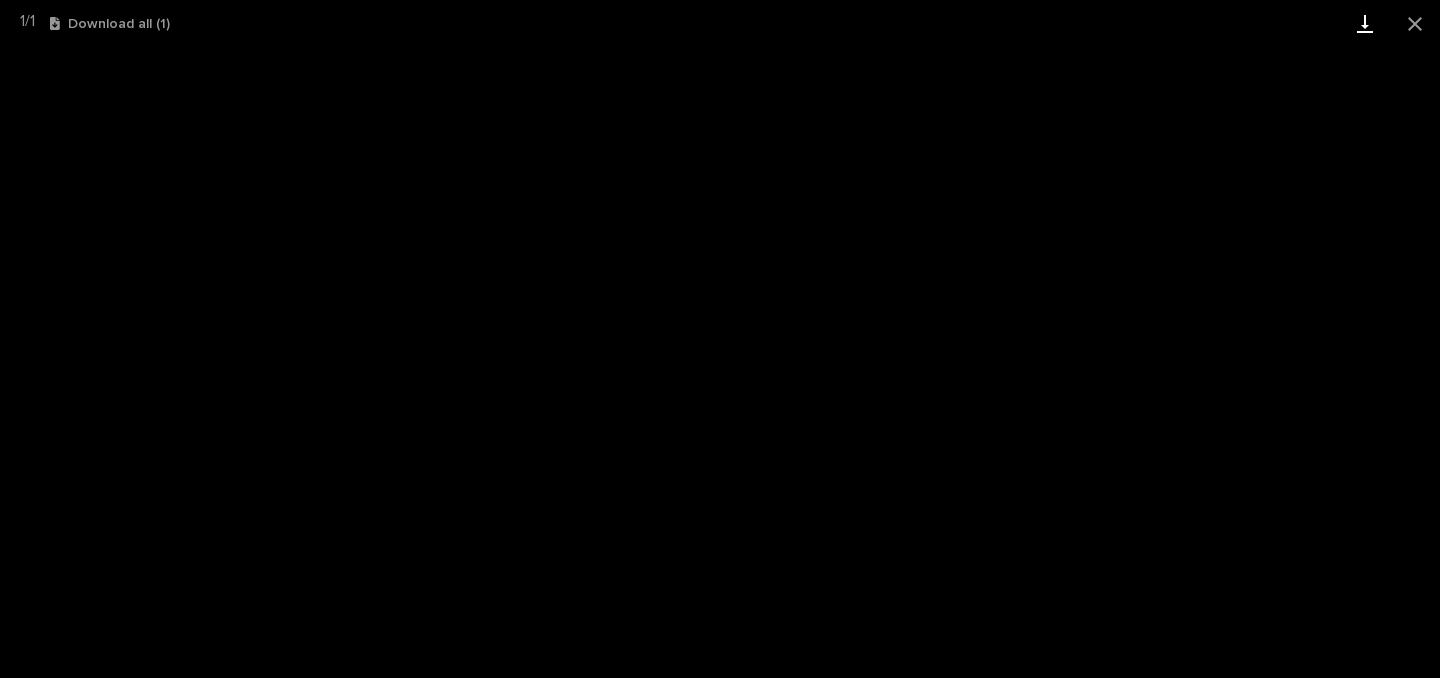 click at bounding box center (1365, 23) 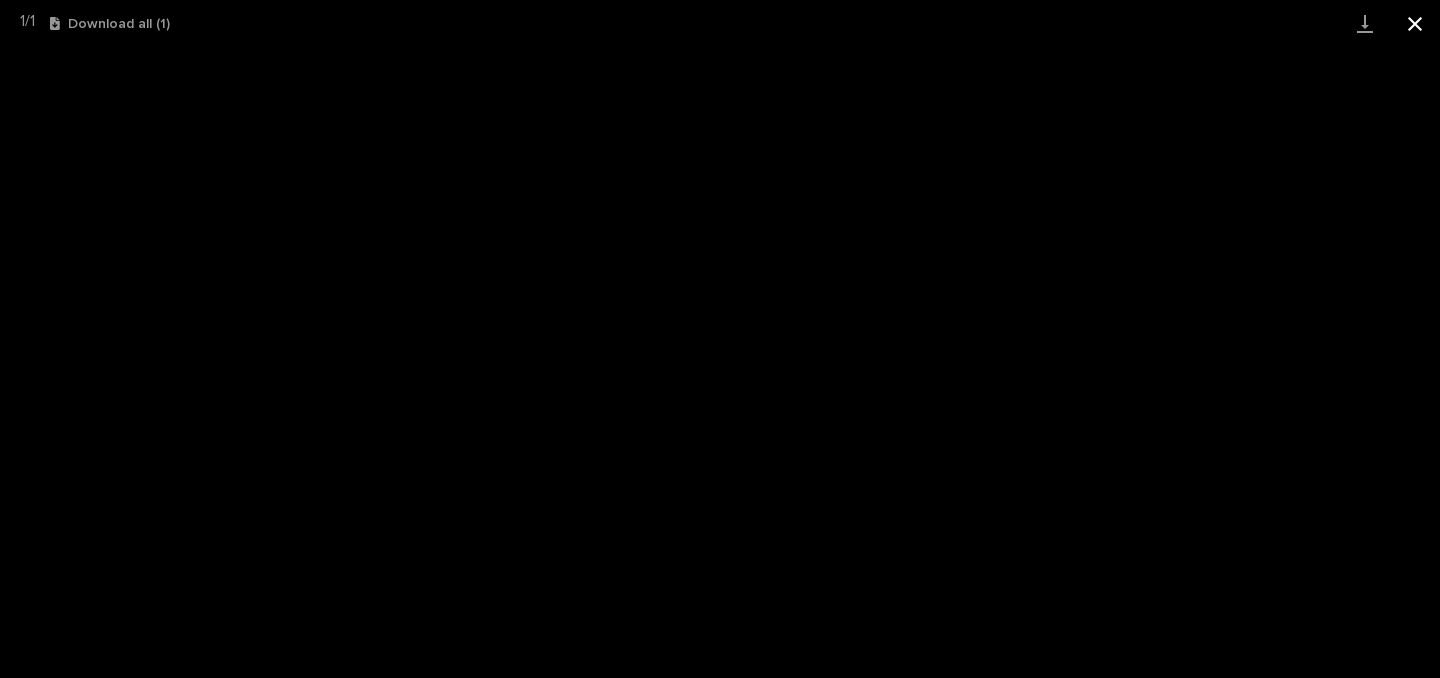 click at bounding box center (1415, 23) 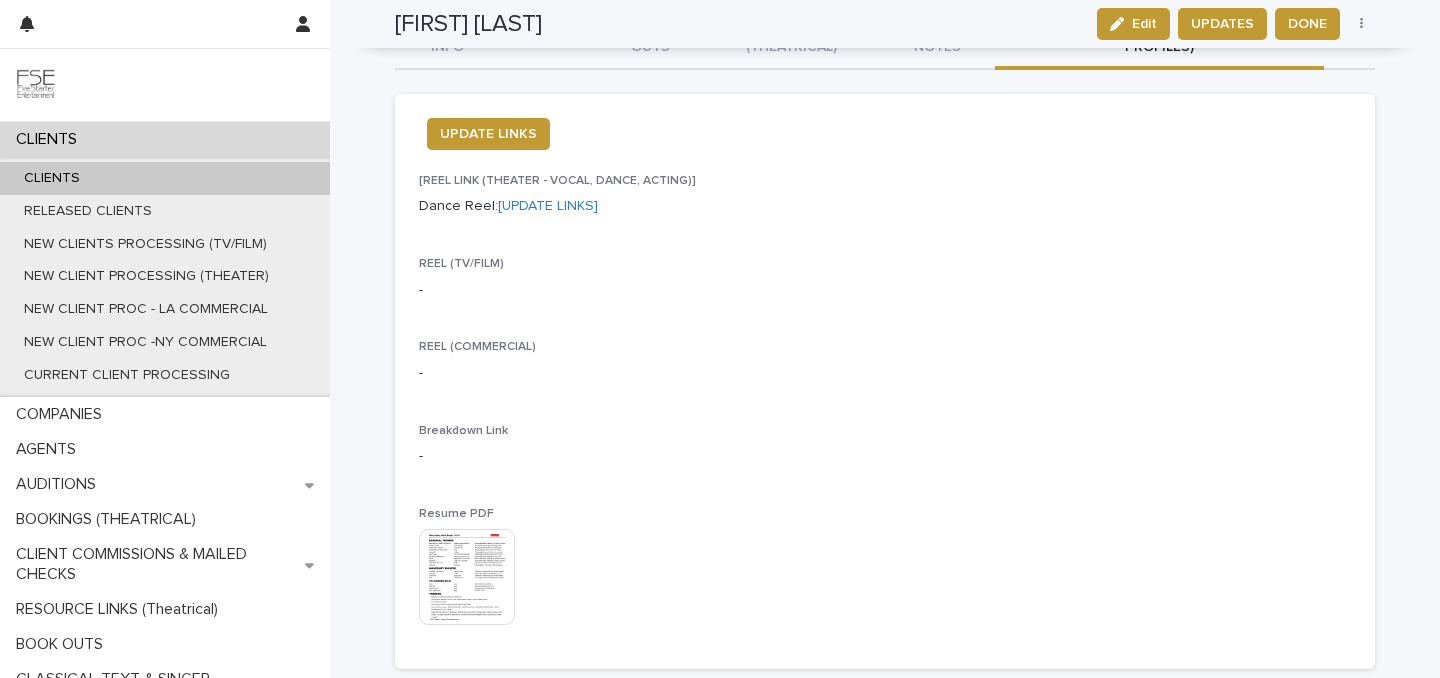 scroll, scrollTop: 0, scrollLeft: 0, axis: both 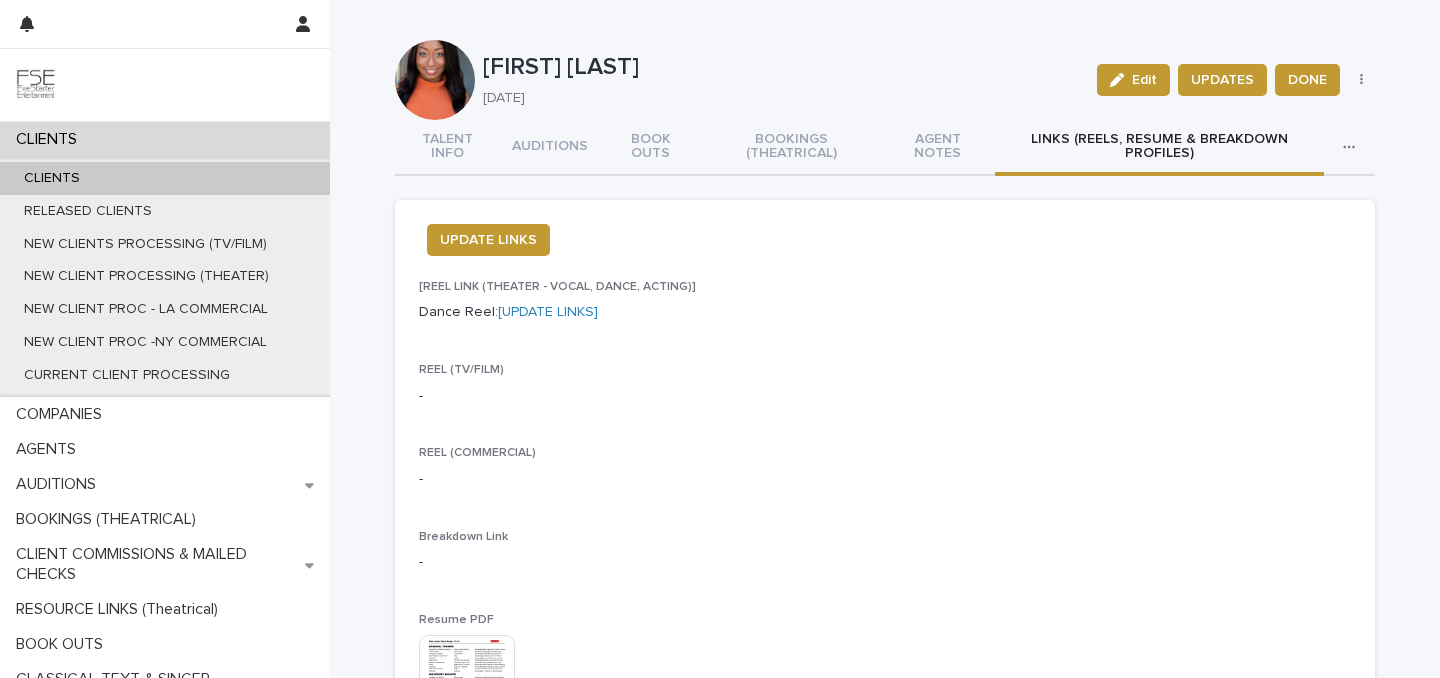 click on "CLIENTS" at bounding box center [50, 139] 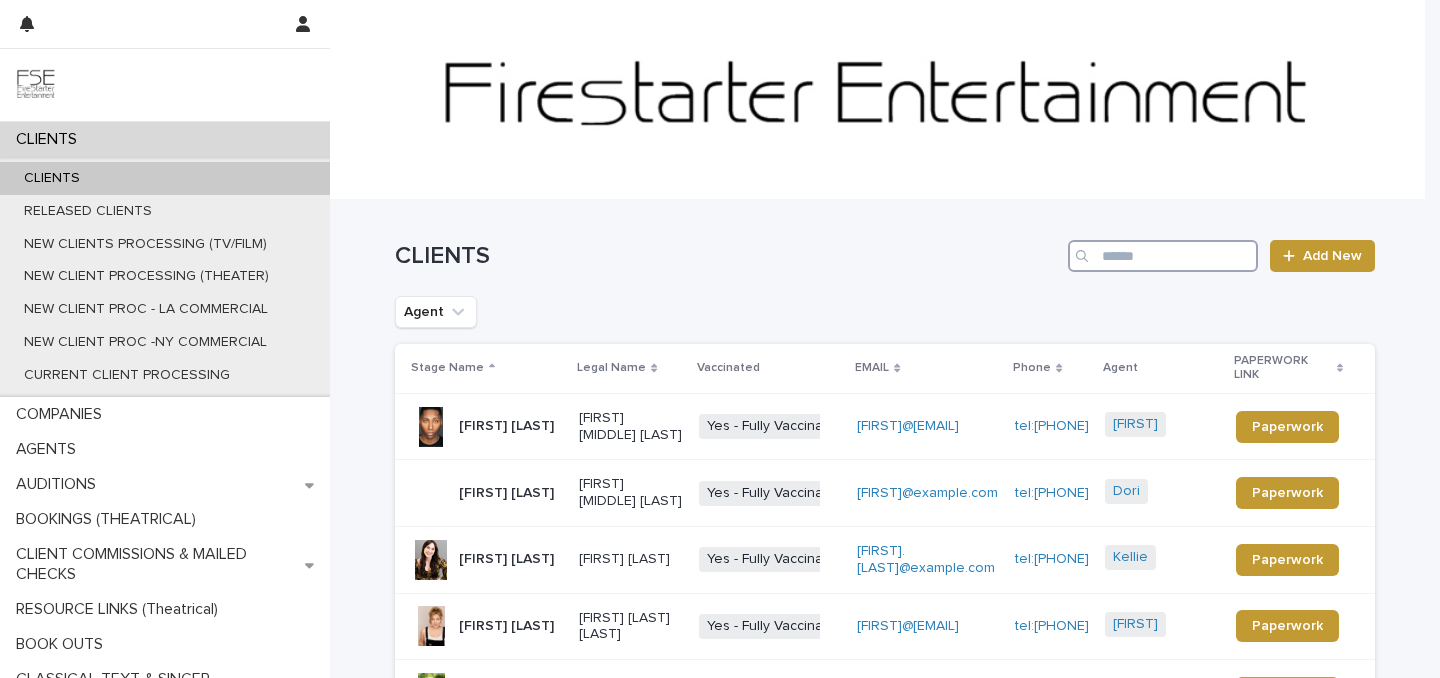 click at bounding box center [1163, 256] 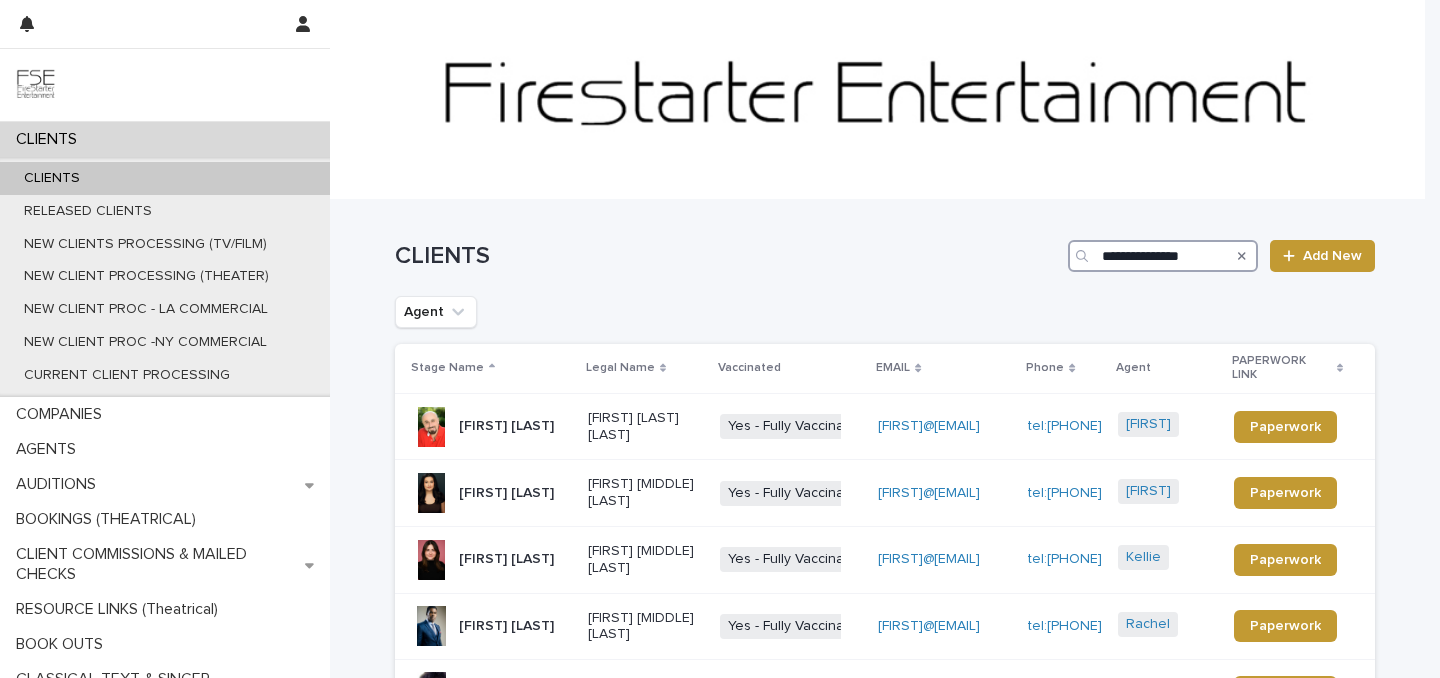 type on "**********" 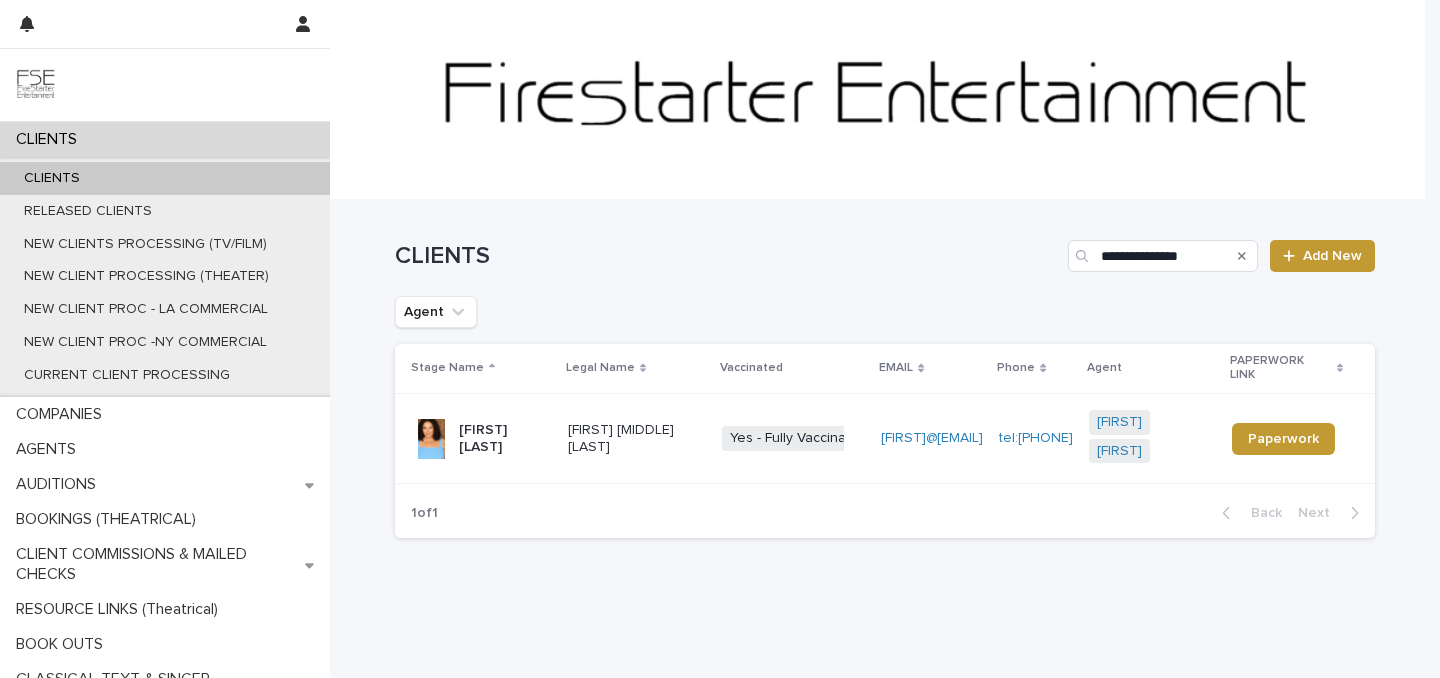click on "[FIRST] [LAST]" at bounding box center (505, 439) 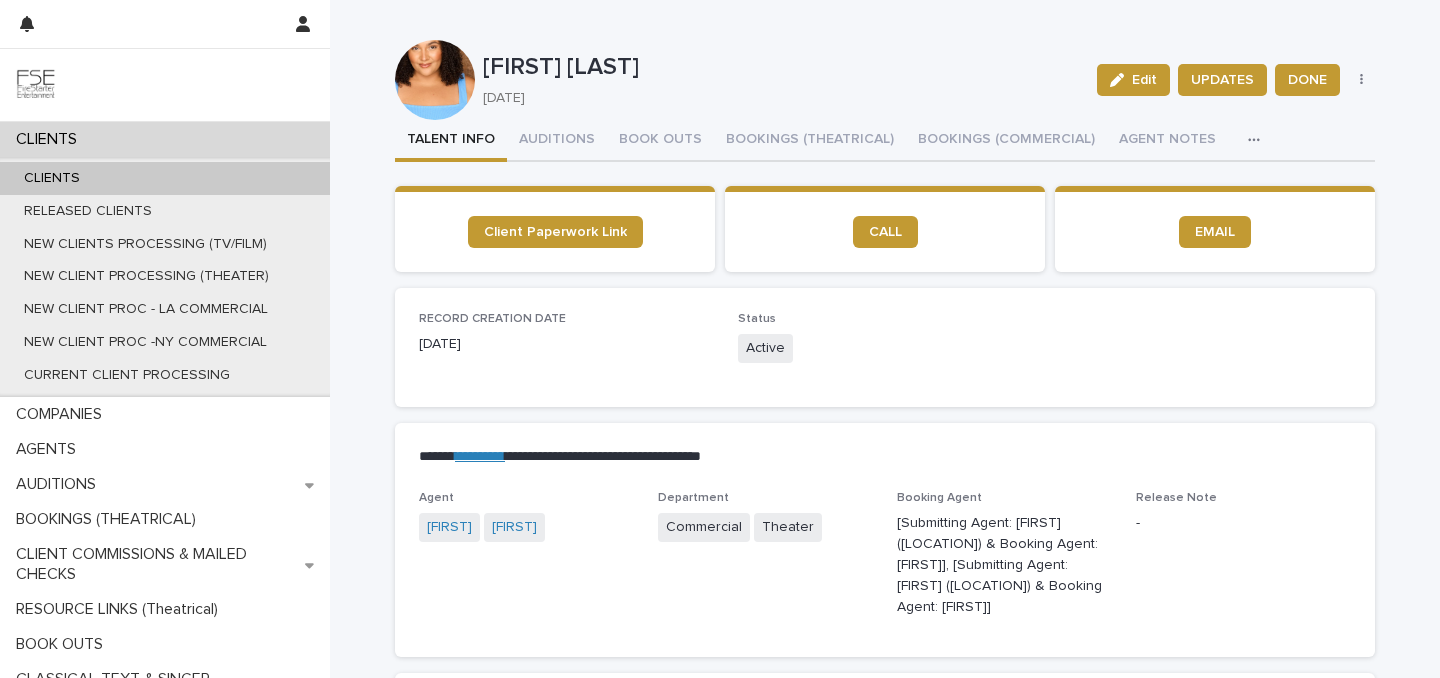 click 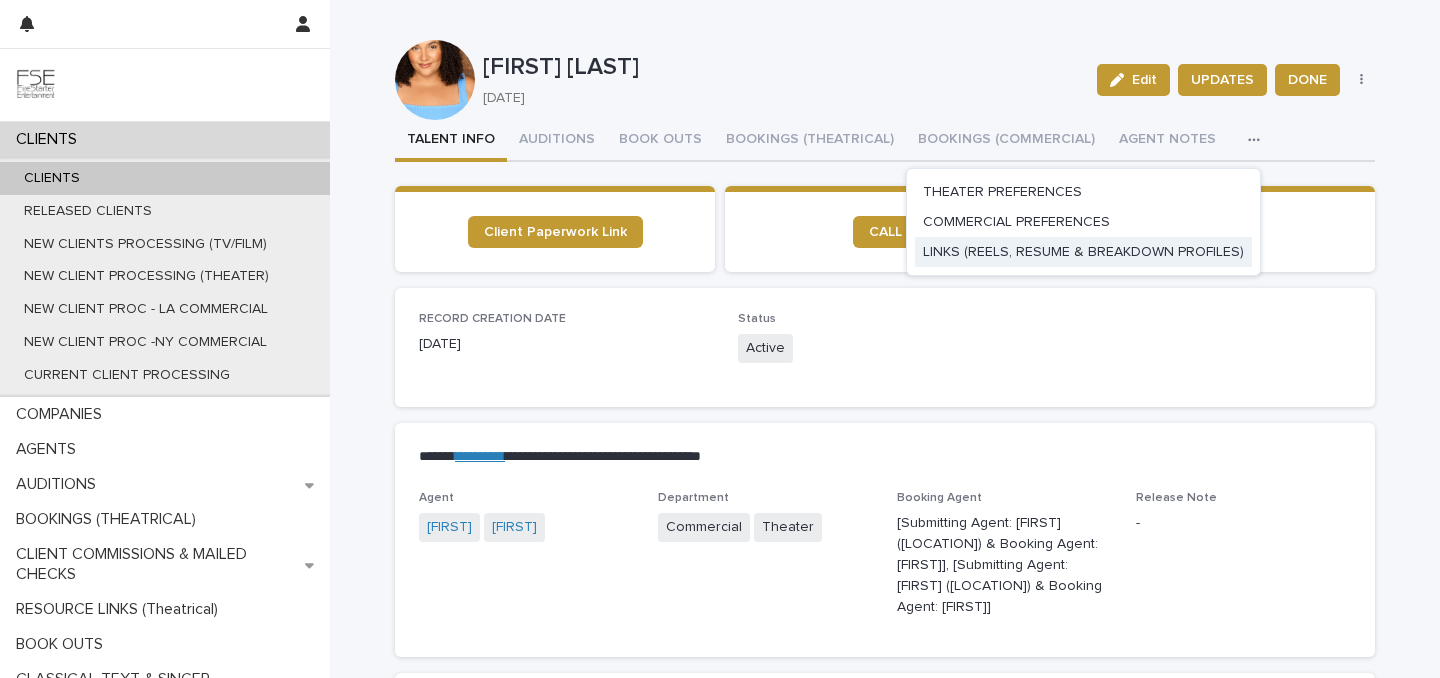 click on "LINKS (REELS, RESUME & BREAKDOWN PROFILES)" at bounding box center [1083, 252] 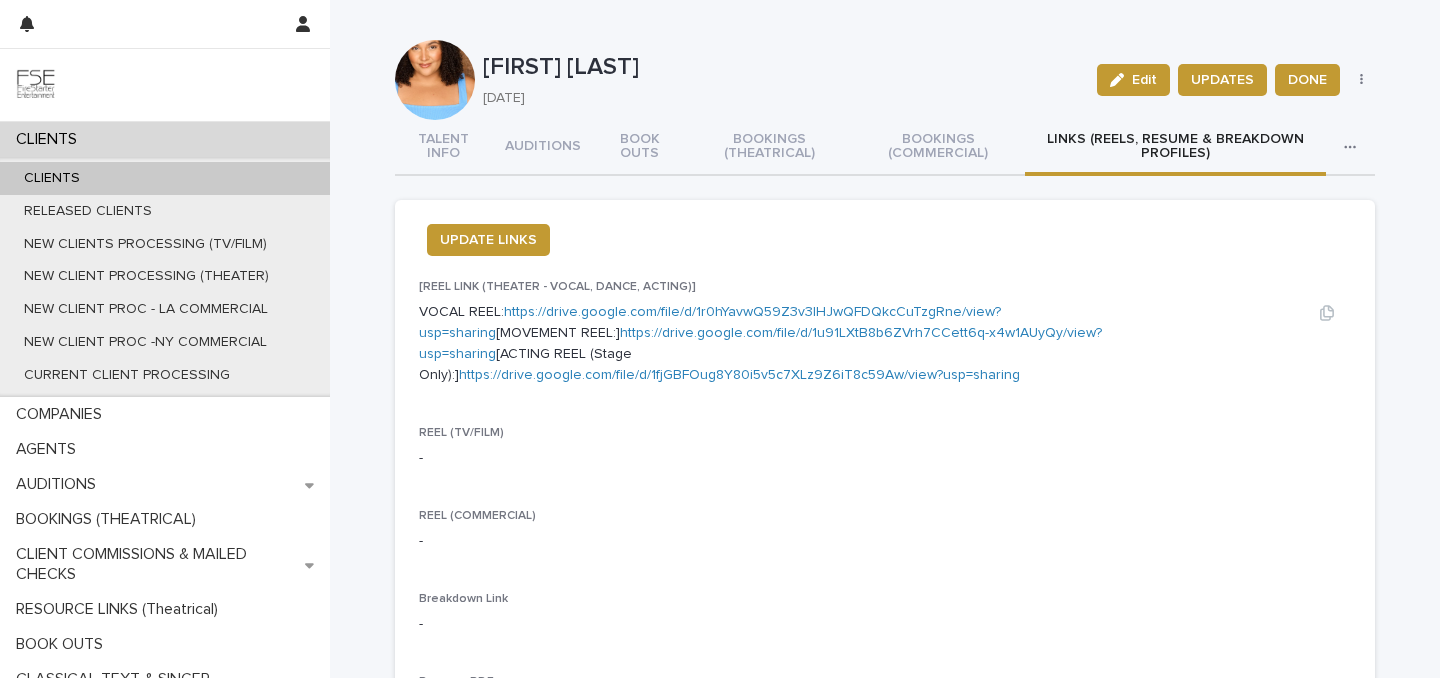 scroll, scrollTop: 395, scrollLeft: 0, axis: vertical 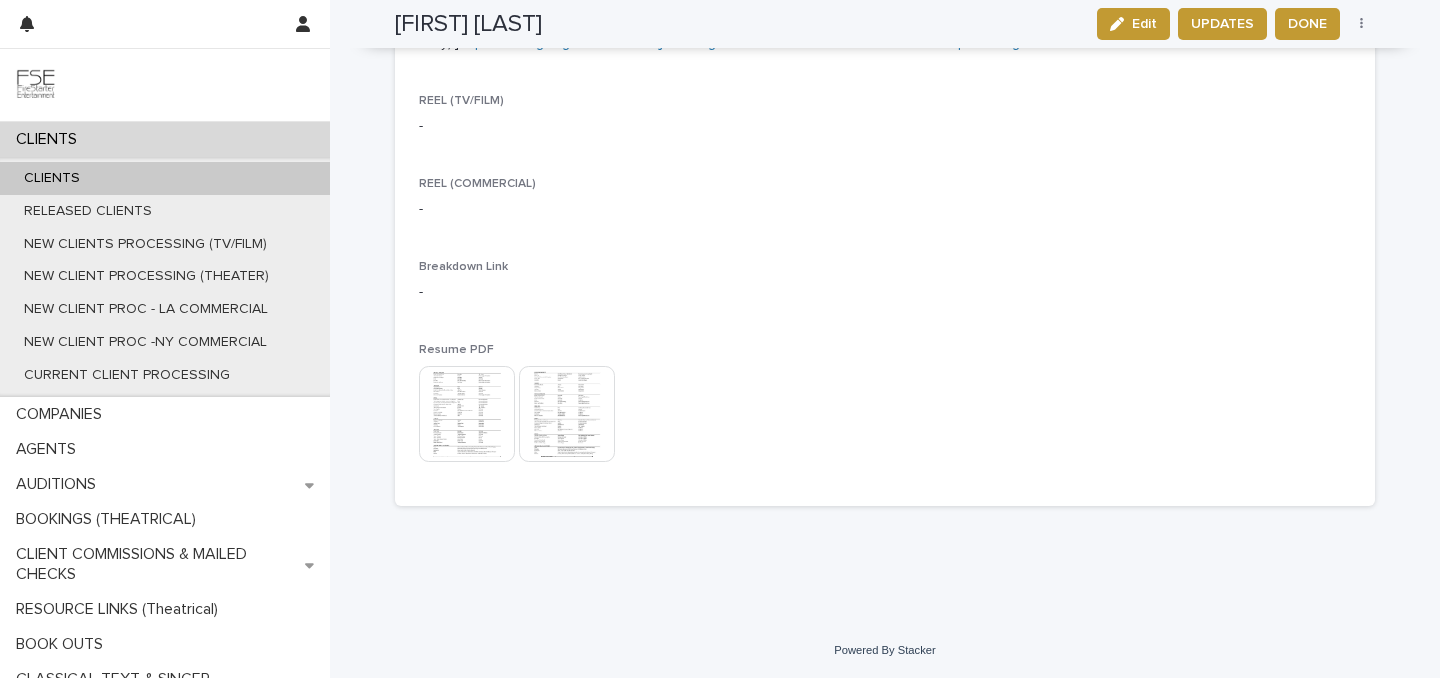 click at bounding box center (467, 414) 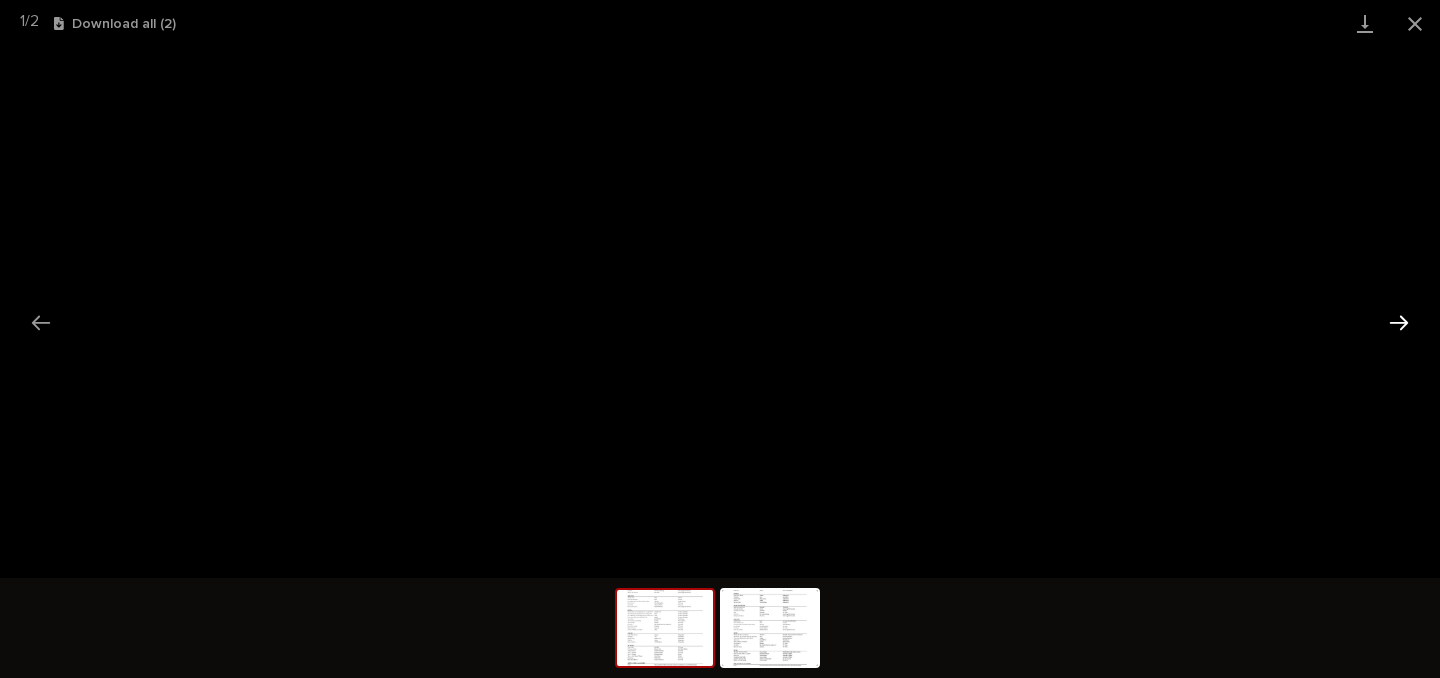 click at bounding box center [1399, 322] 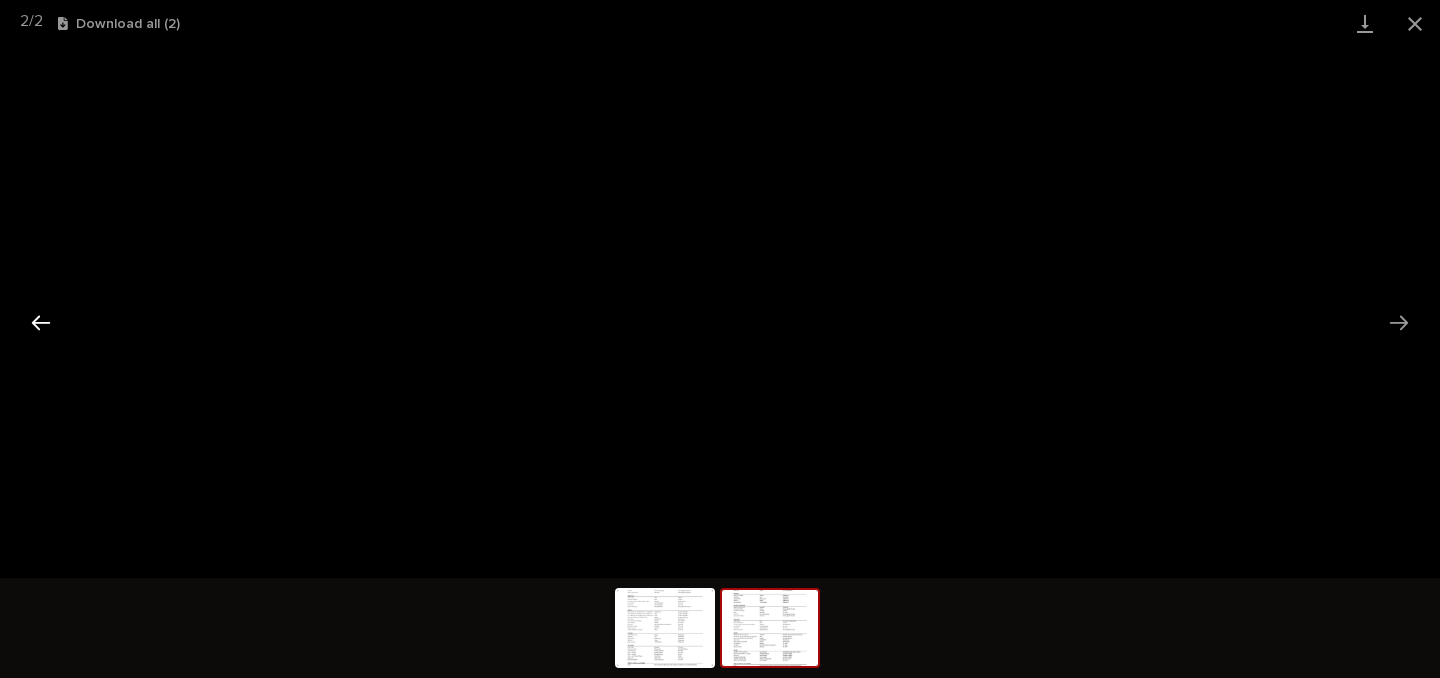 click at bounding box center [41, 322] 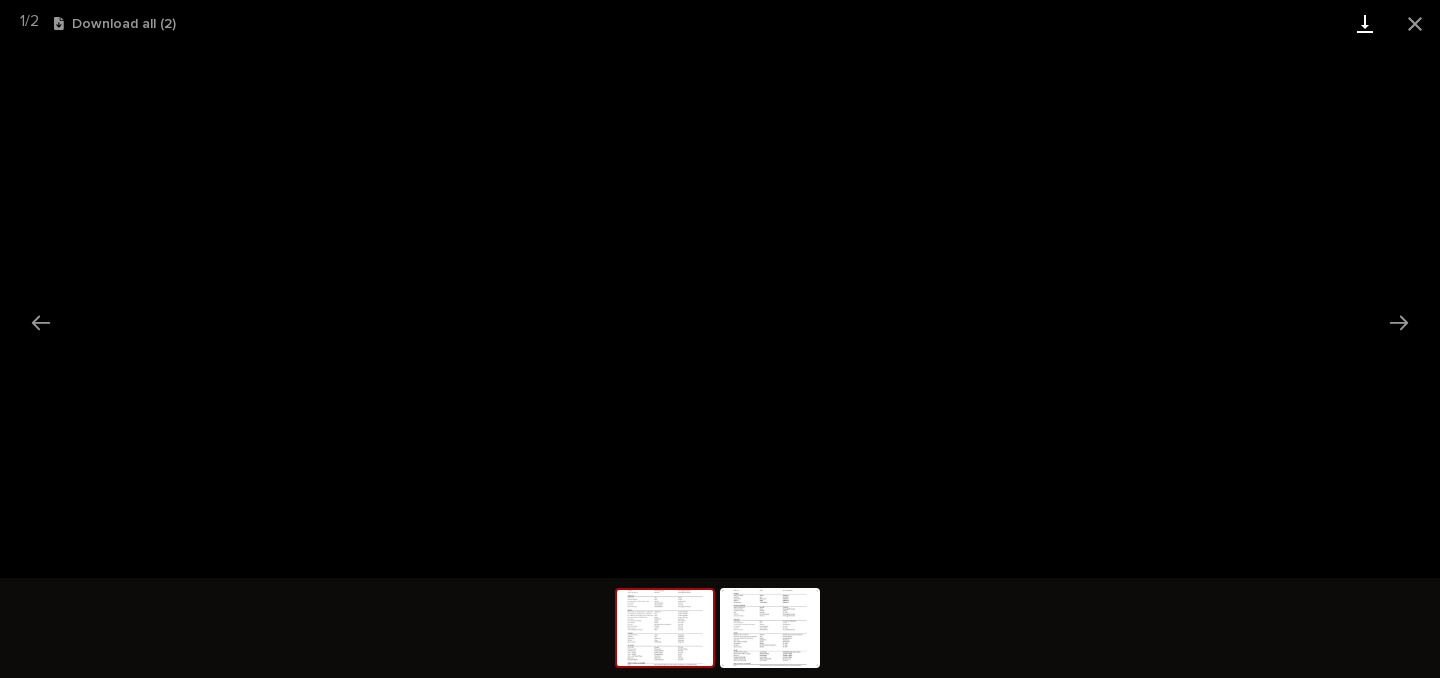 click at bounding box center (1365, 23) 